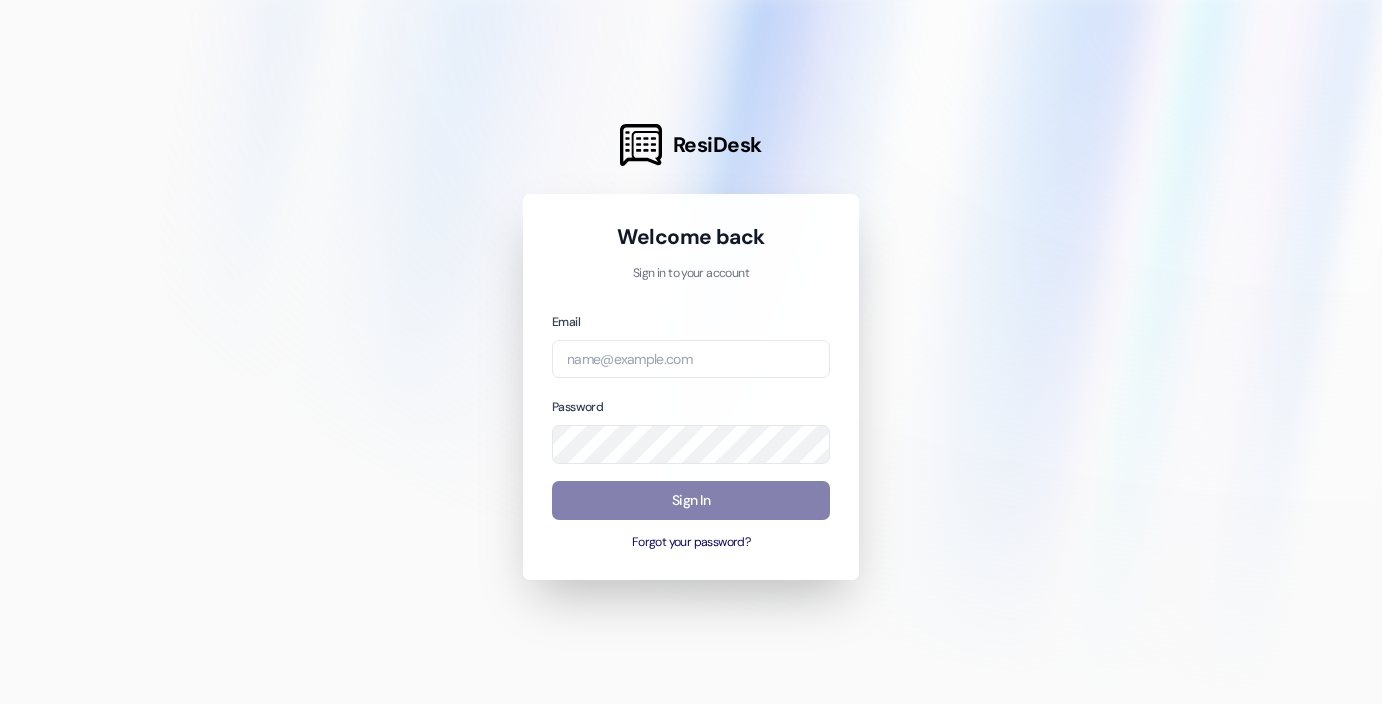scroll, scrollTop: 0, scrollLeft: 0, axis: both 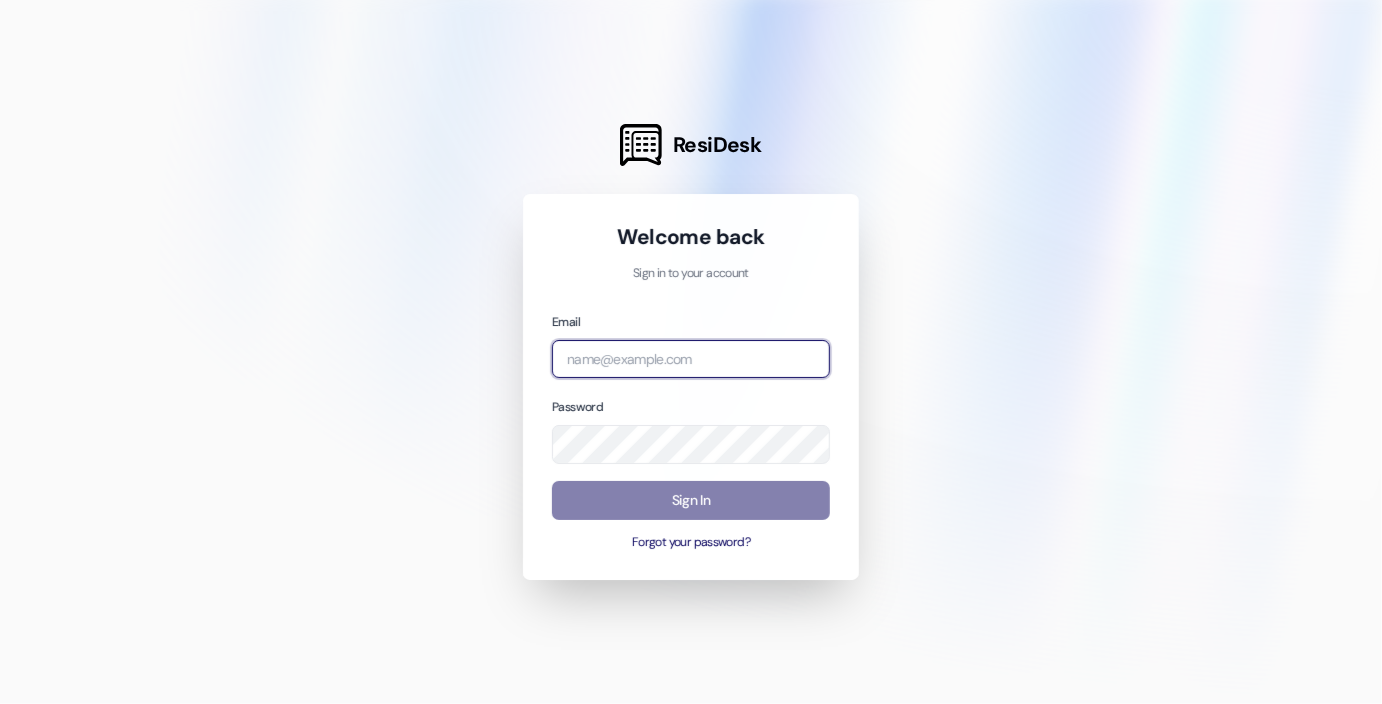click at bounding box center [691, 359] 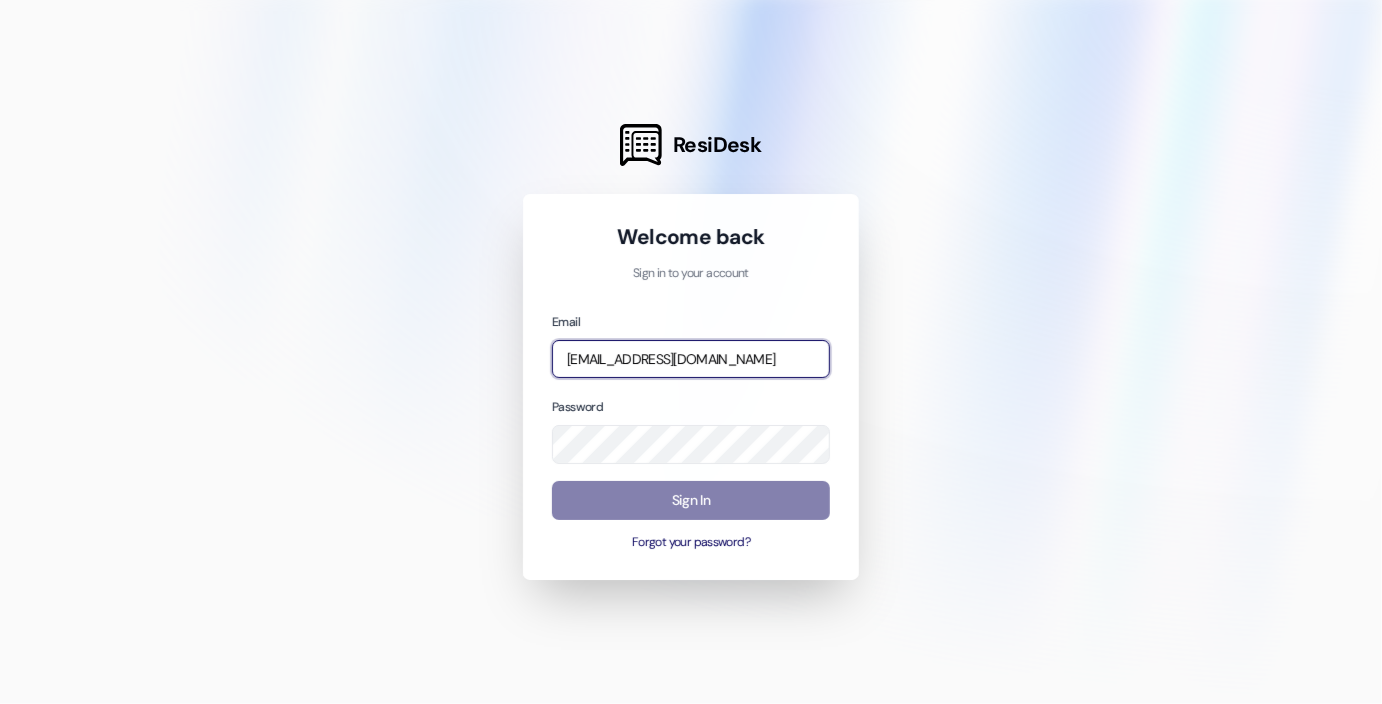 type on "[EMAIL_ADDRESS][DOMAIN_NAME]" 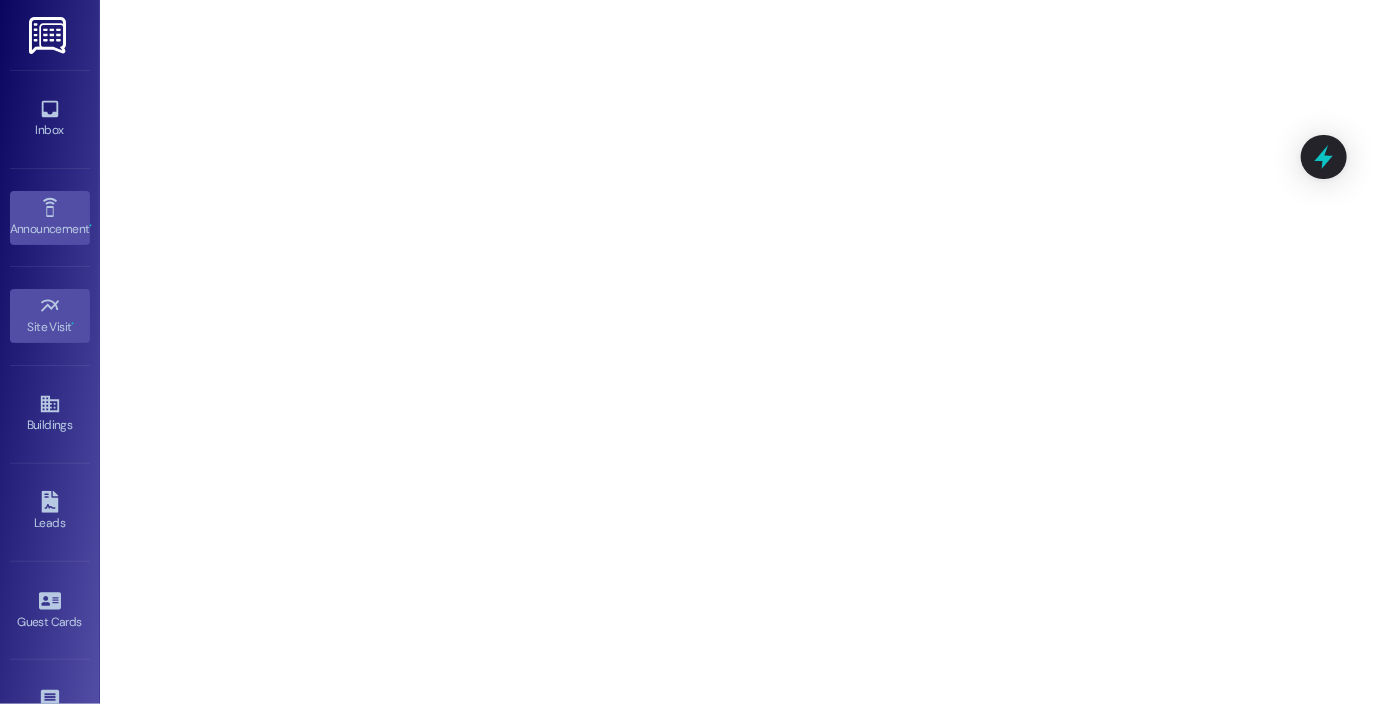 click on "Announcement   •" at bounding box center [50, 229] 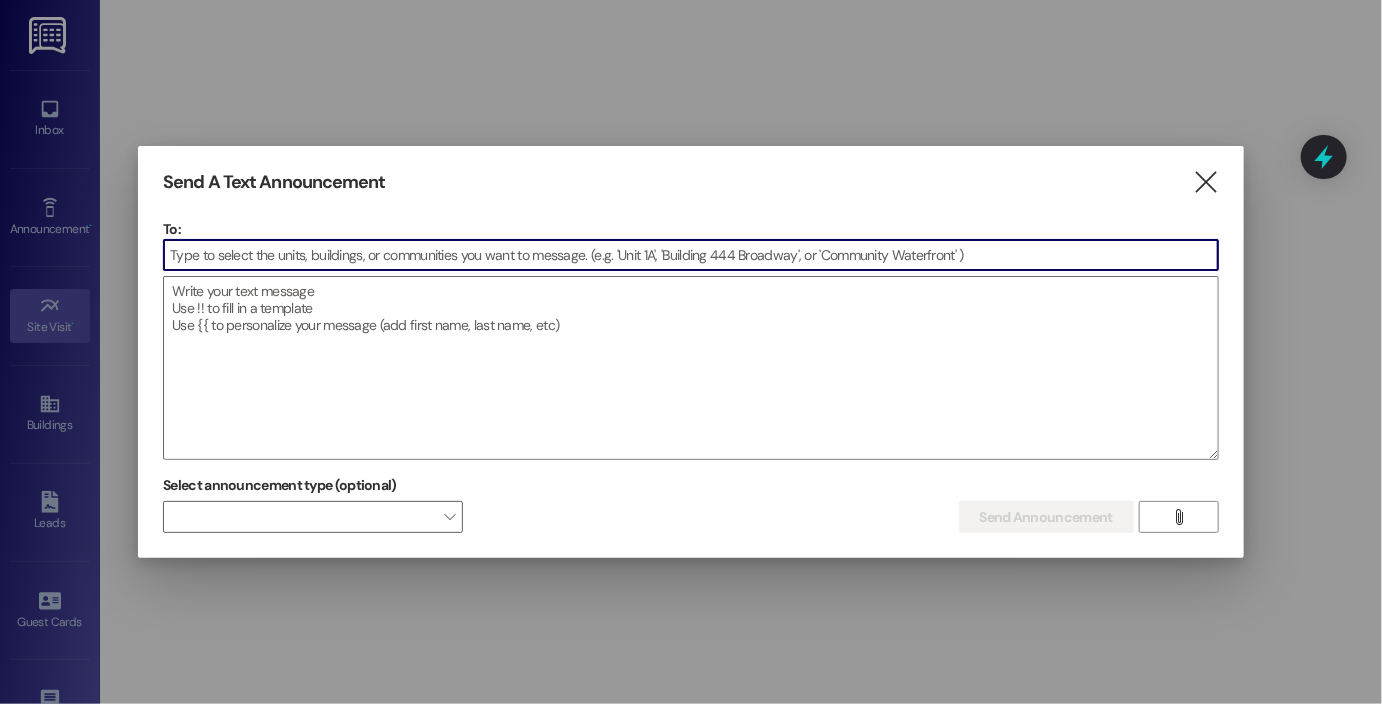 click at bounding box center (691, 255) 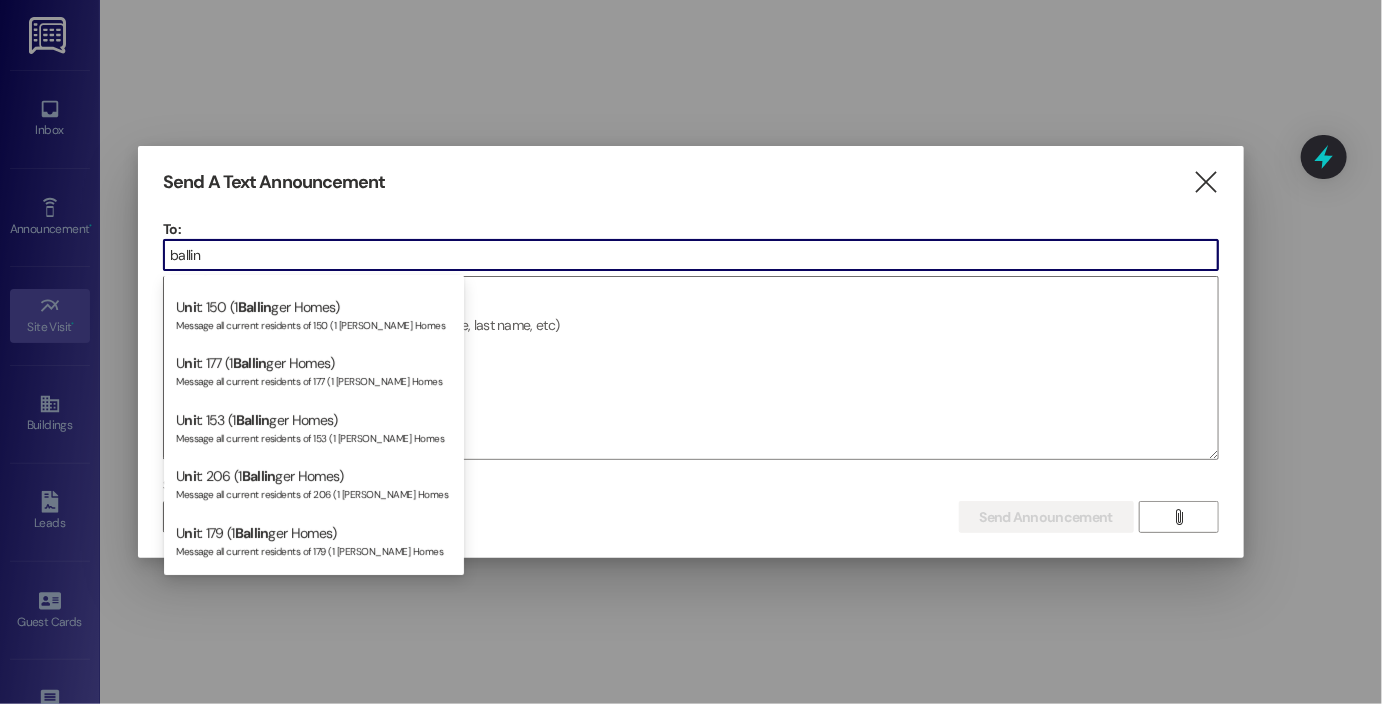 scroll, scrollTop: 1006, scrollLeft: 0, axis: vertical 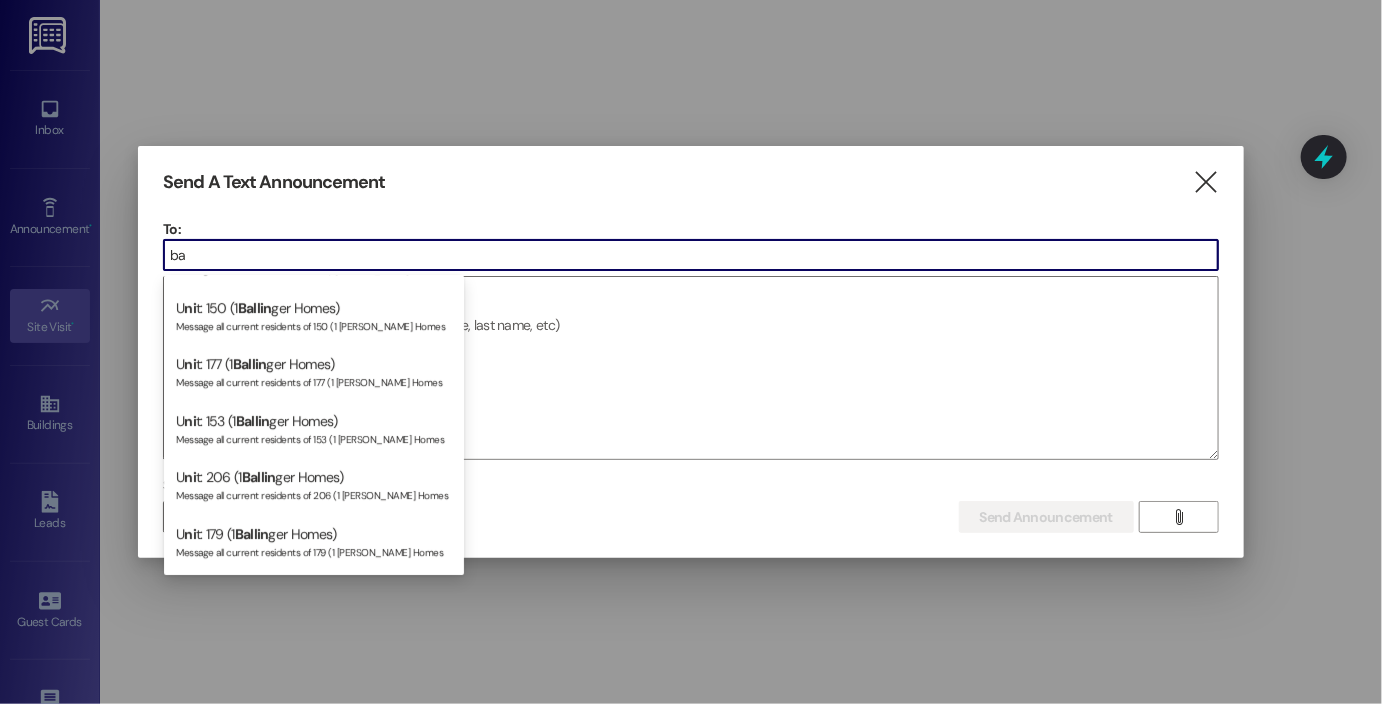 type on "b" 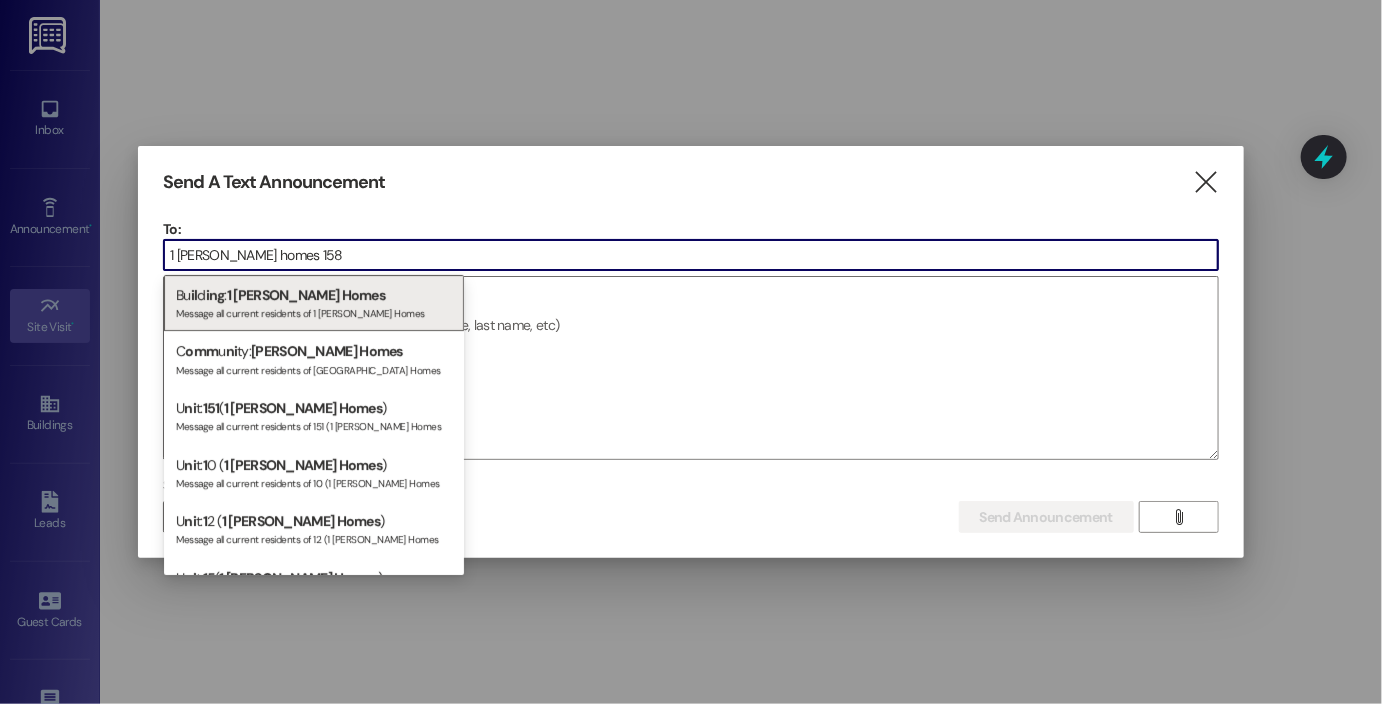click on "1 [PERSON_NAME] homes 158" at bounding box center [691, 255] 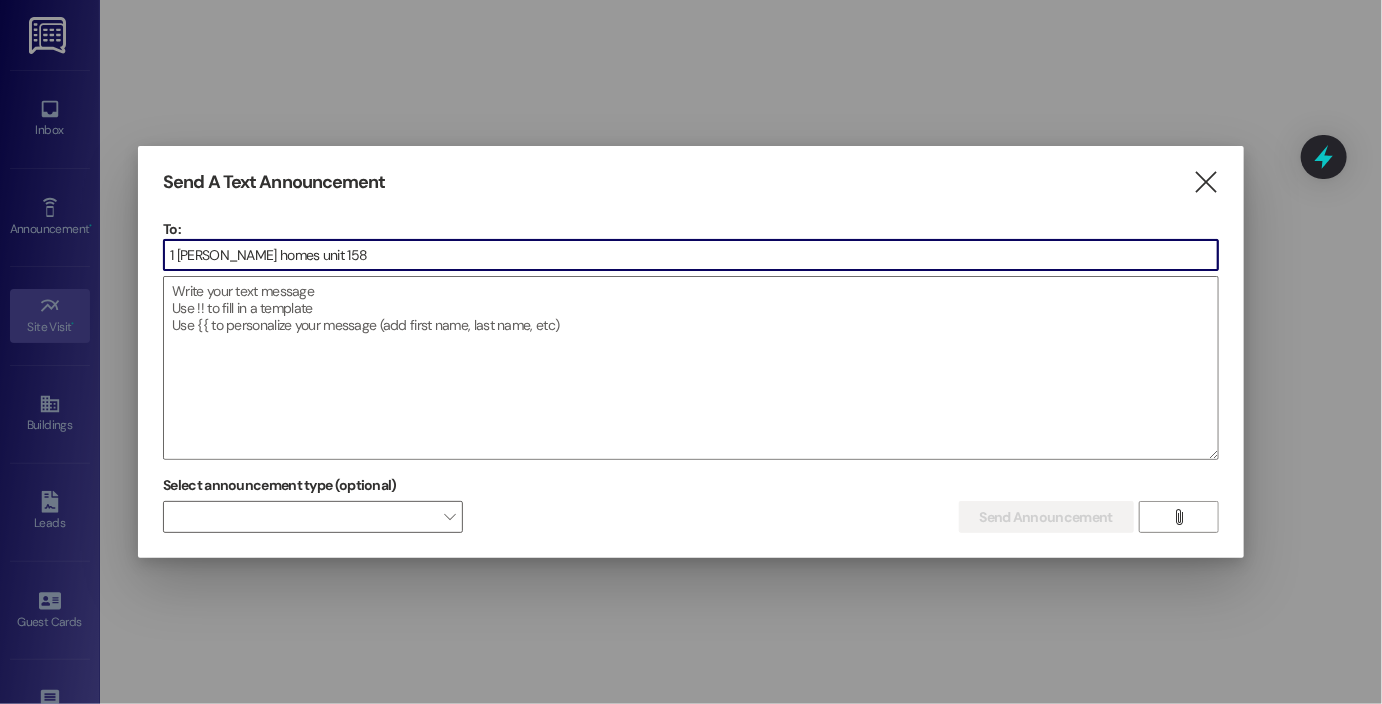 drag, startPoint x: 274, startPoint y: 254, endPoint x: 148, endPoint y: 263, distance: 126.32102 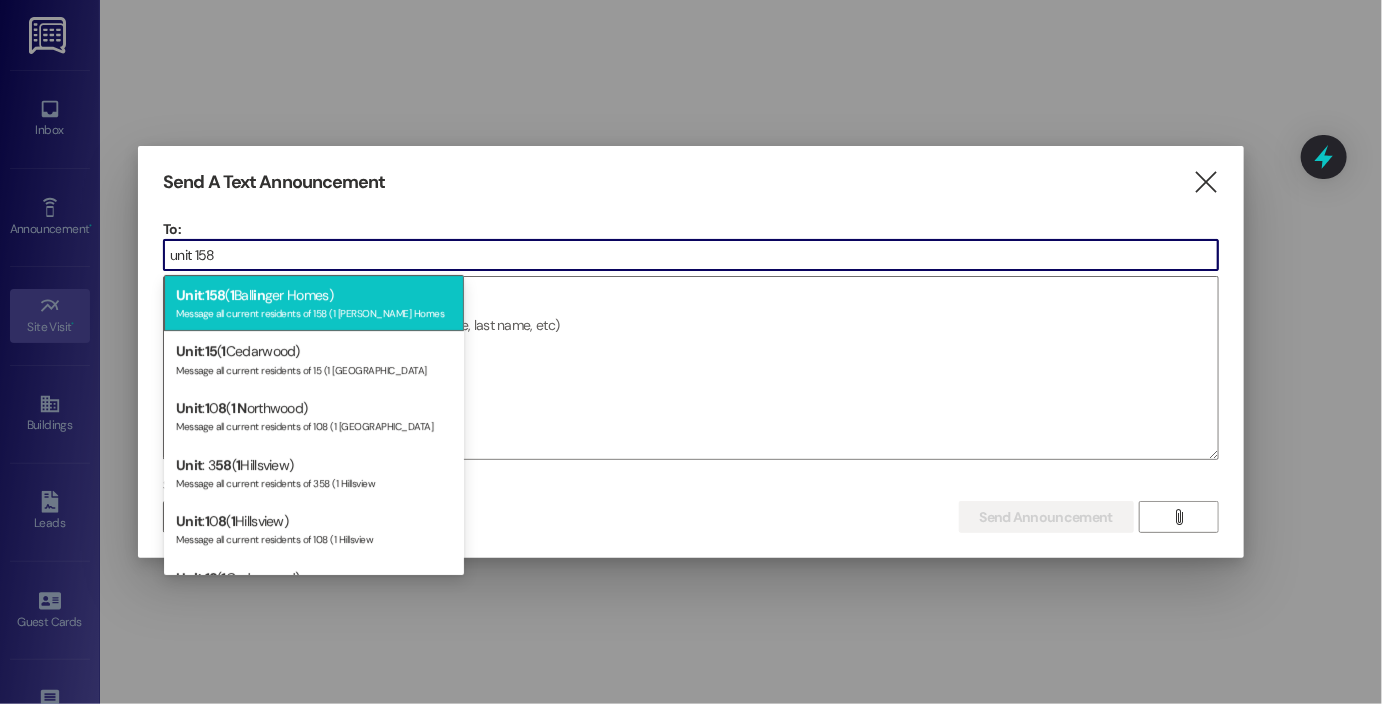 type on "unit 158" 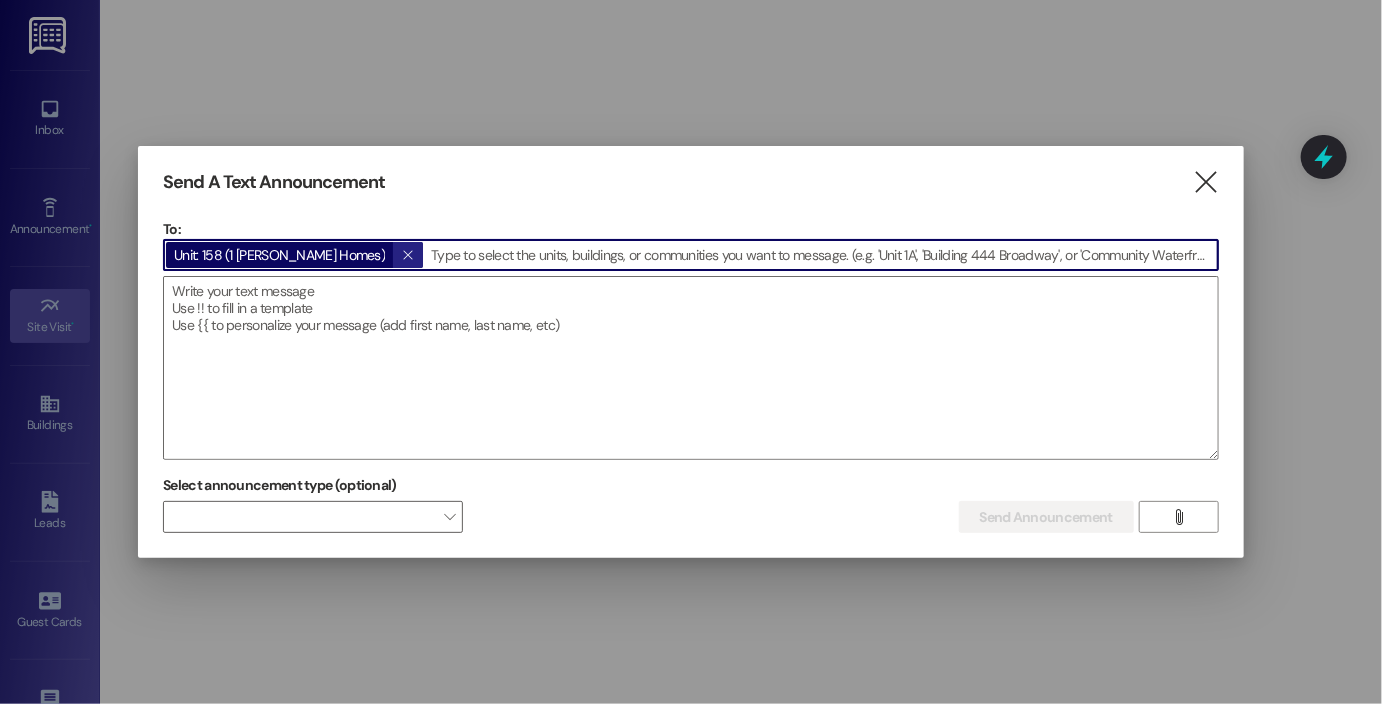 click on "" at bounding box center (407, 255) 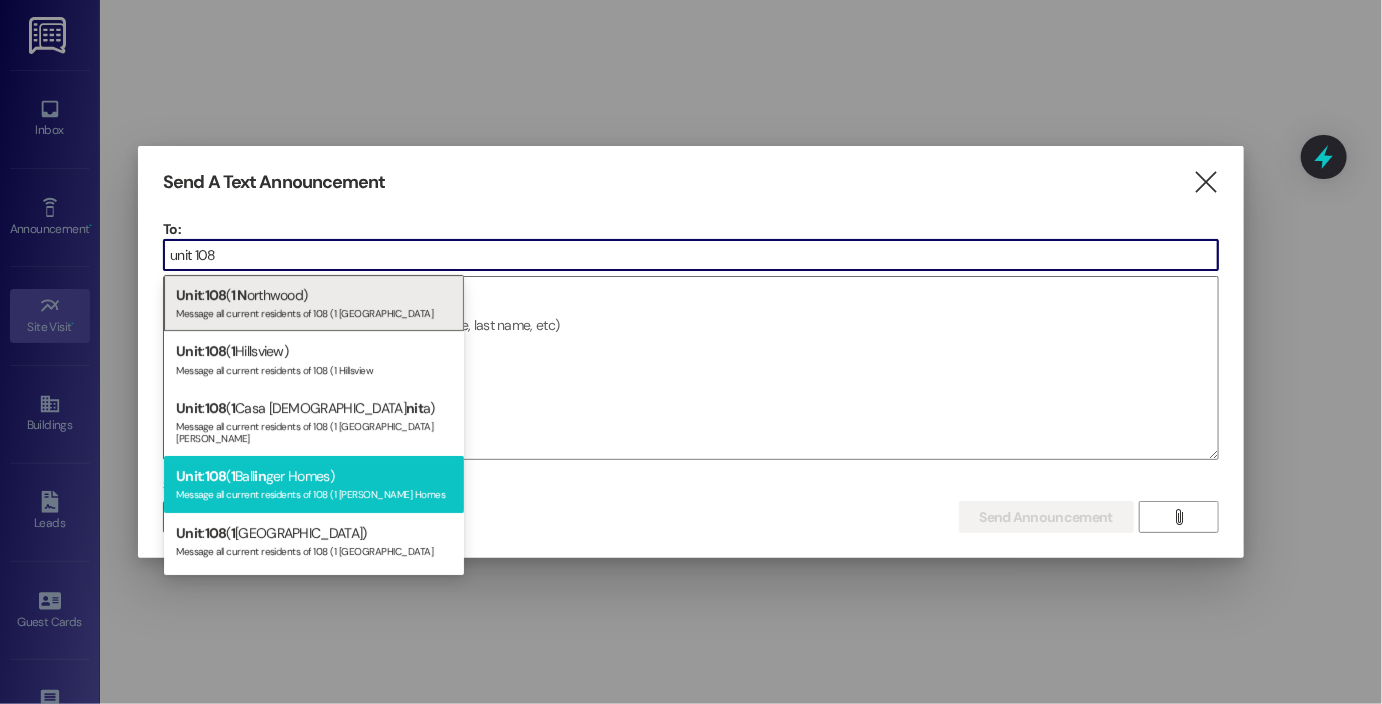 type on "unit 108" 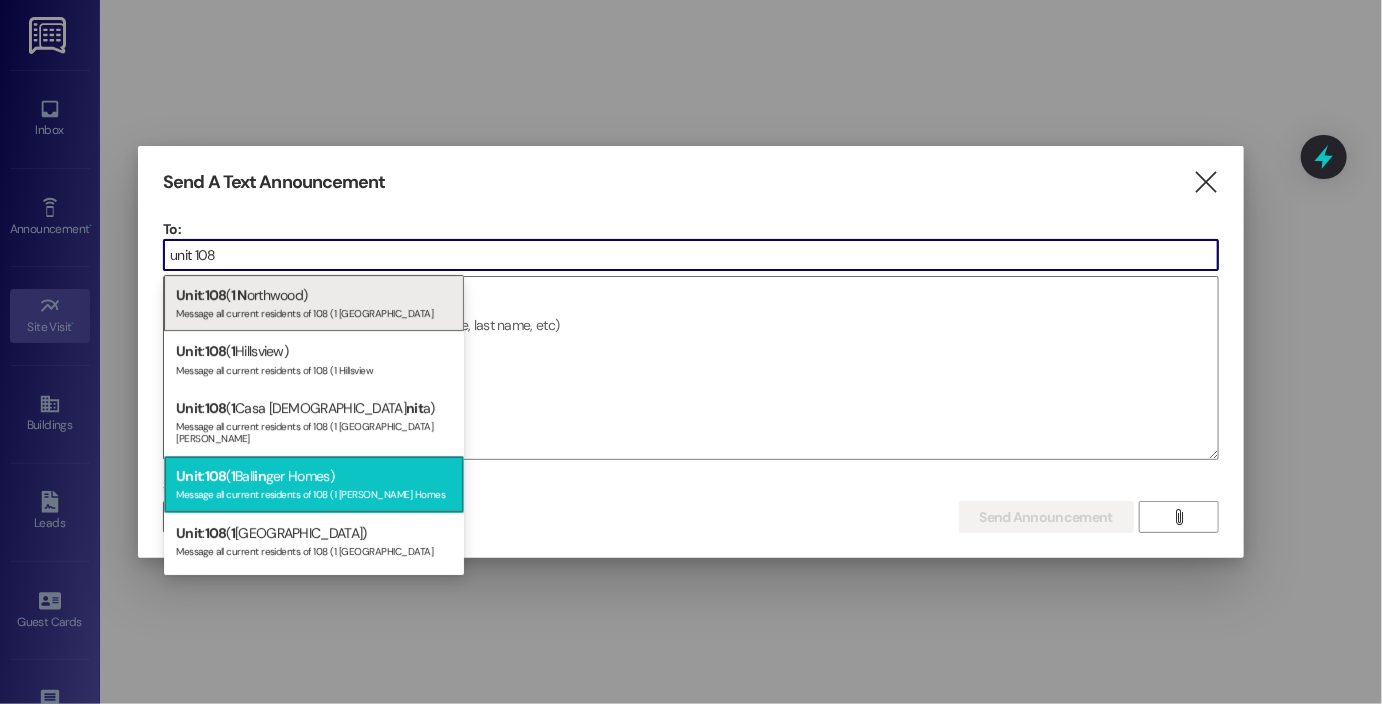 click on "Unit :  108  ( 1  Ball in ger Homes) Message all current residents of 108 (1 [PERSON_NAME] Homes" at bounding box center [314, 484] 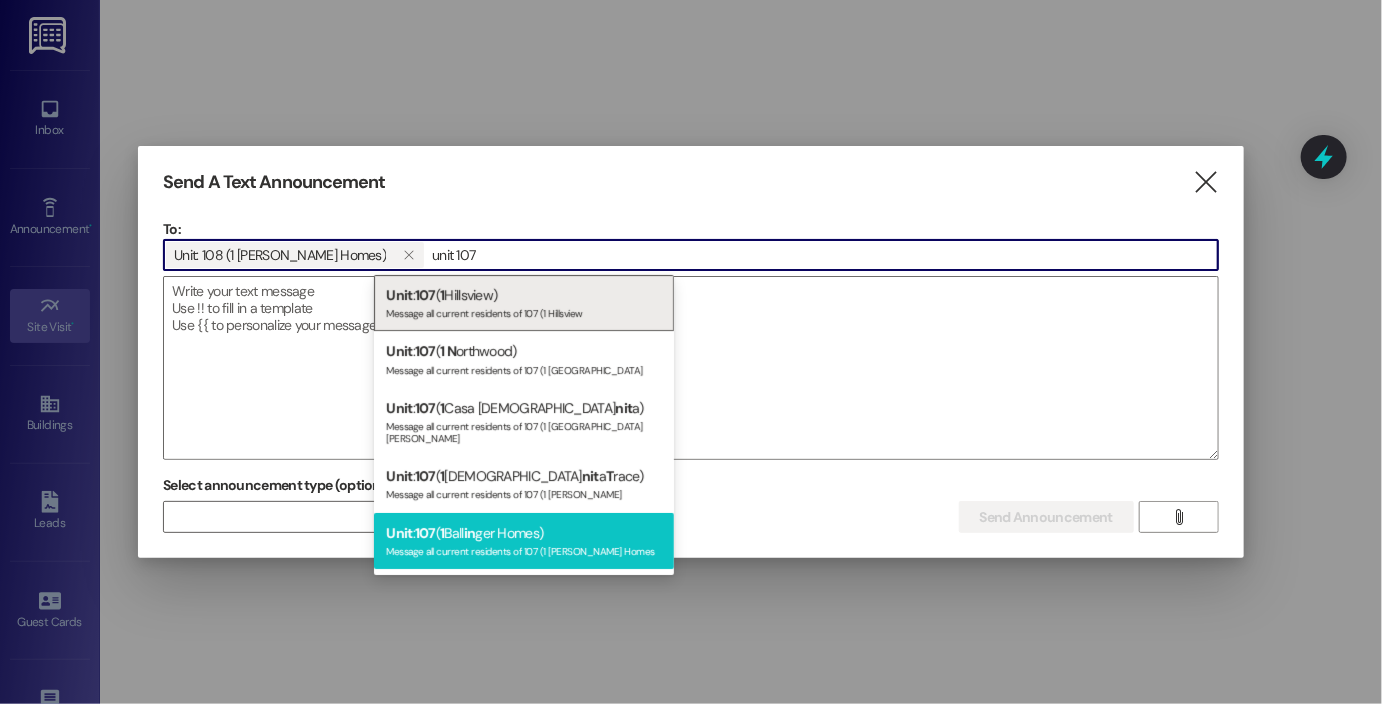 type on "unit 107" 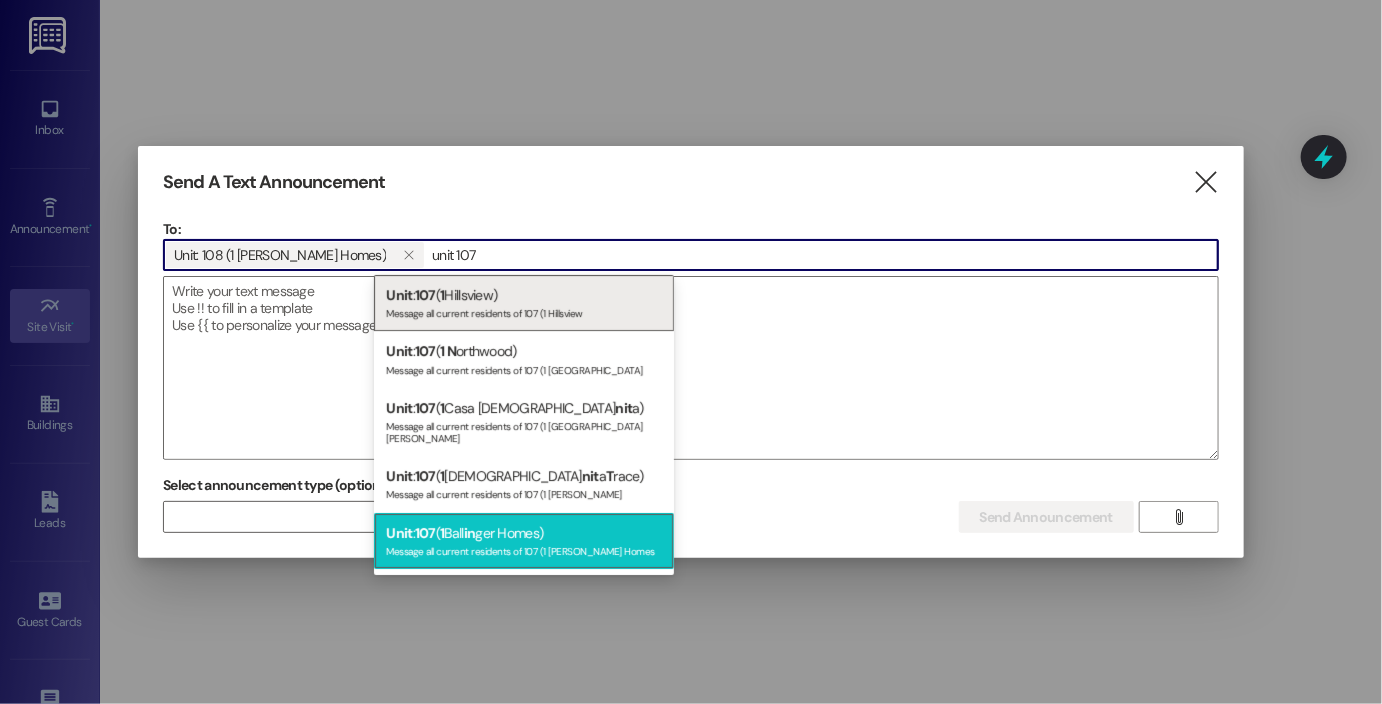 click on "Unit :  107  ( 1  Ball in ger Homes) Message all current residents of 107 (1 [PERSON_NAME] Homes" at bounding box center (524, 541) 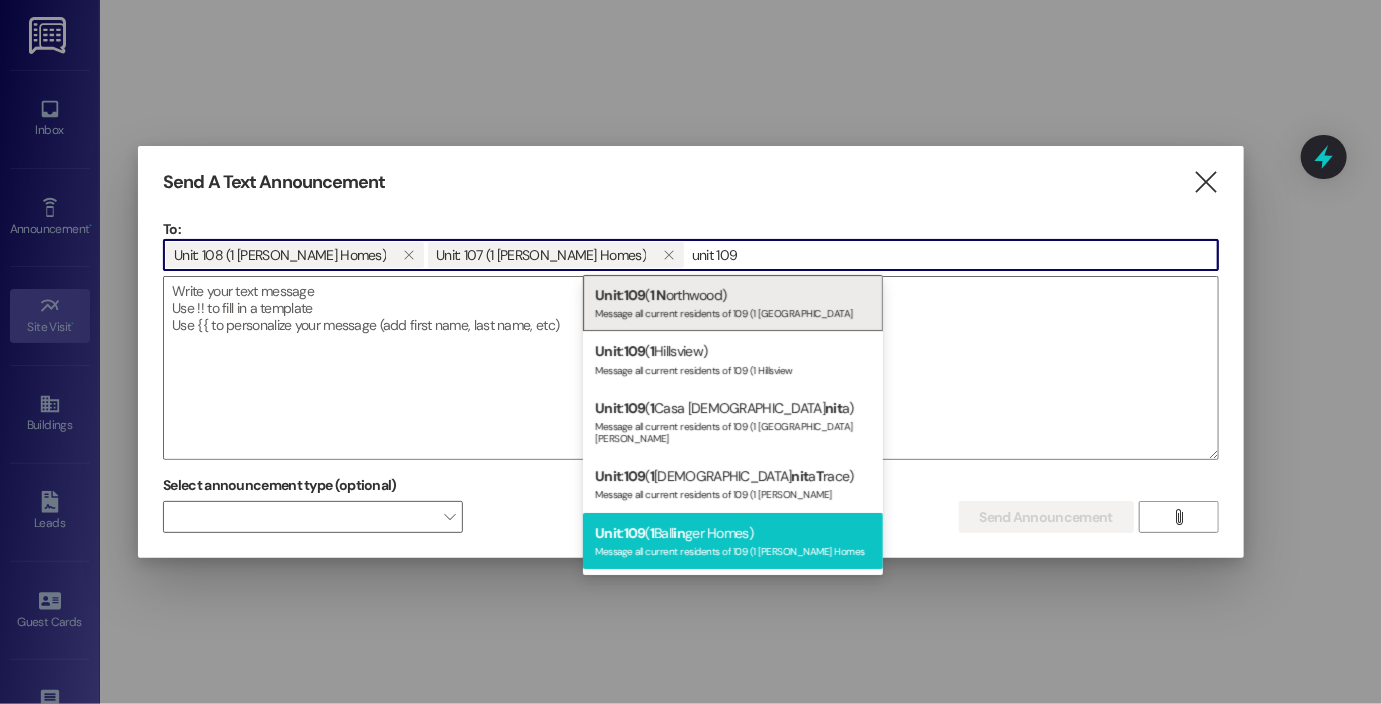 type on "unit 109" 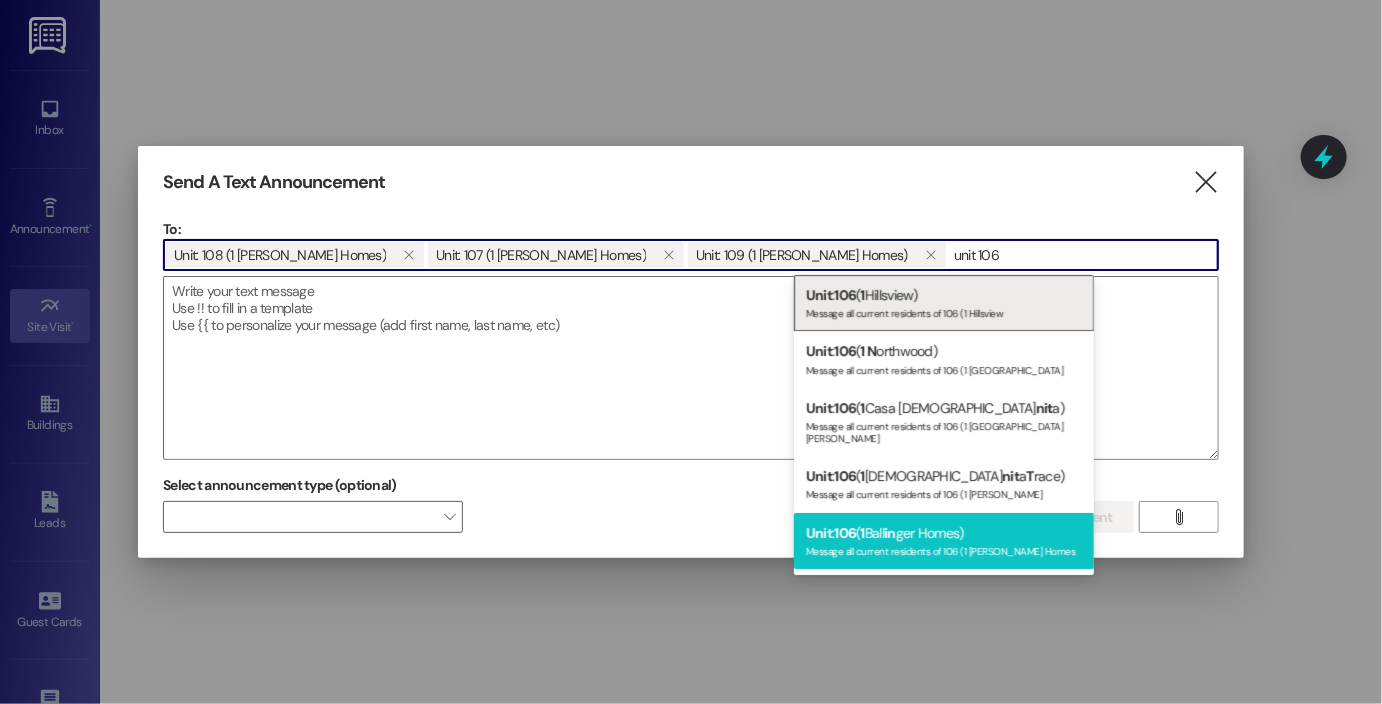 type on "unit 106" 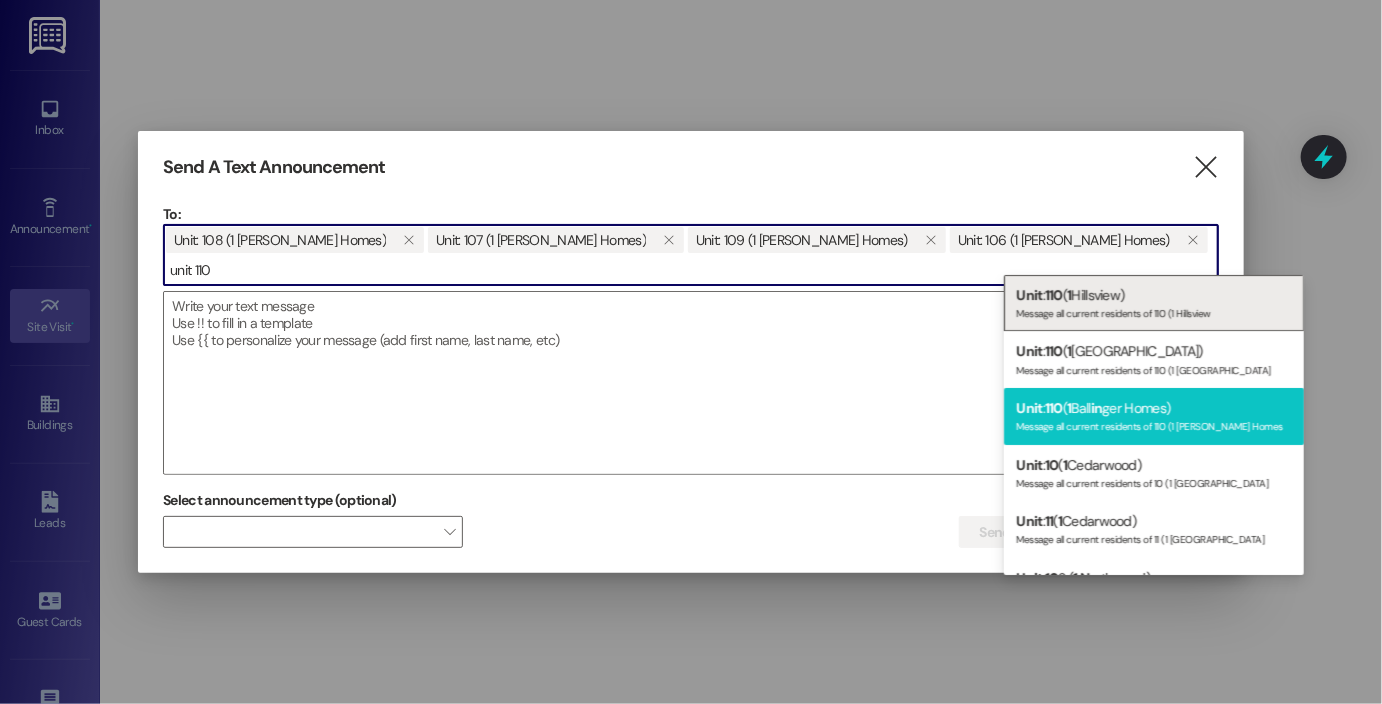 type on "unit 110" 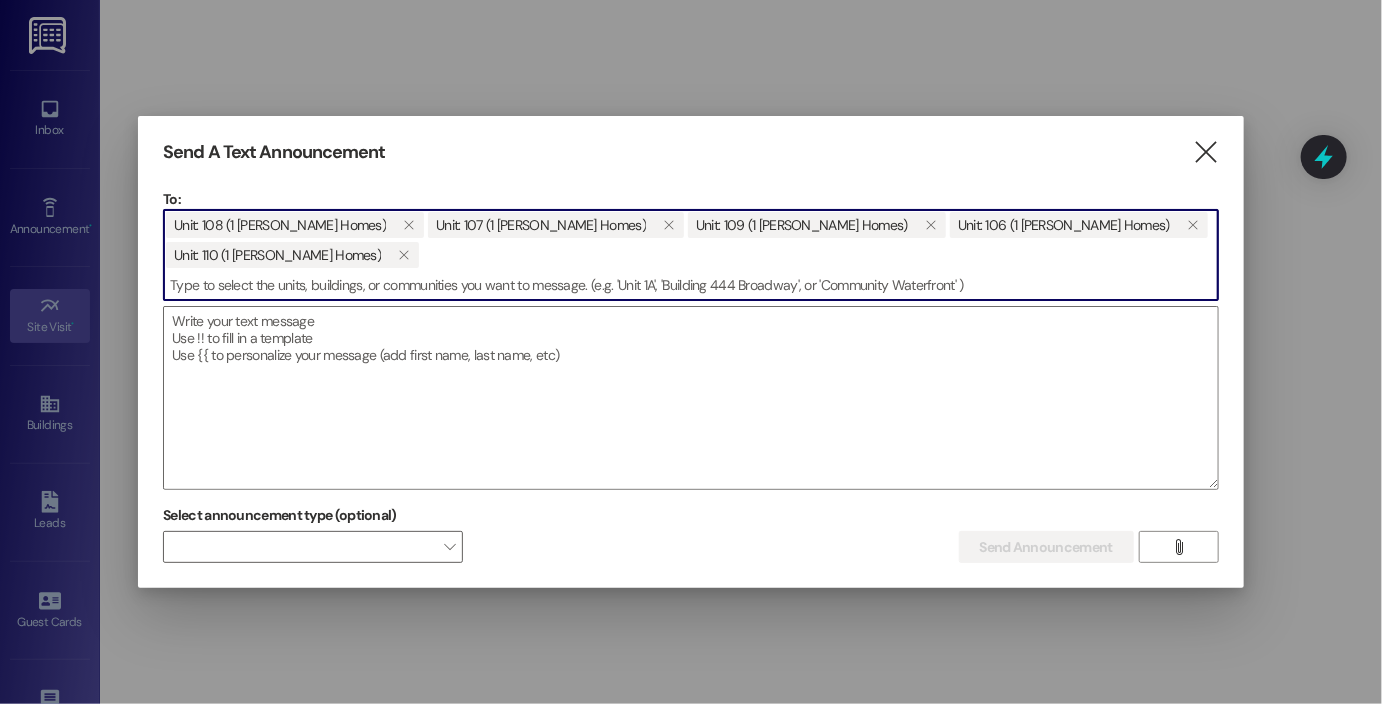 click at bounding box center [691, 285] 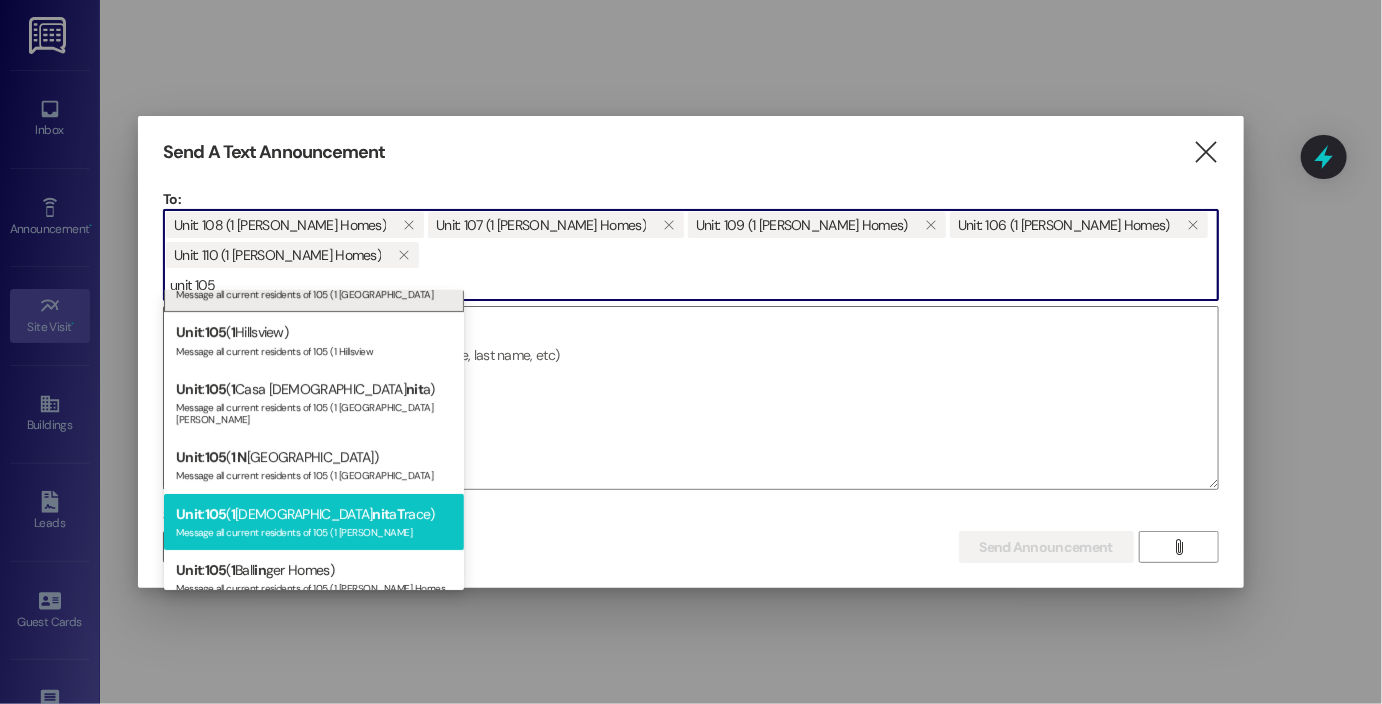 scroll, scrollTop: 28, scrollLeft: 0, axis: vertical 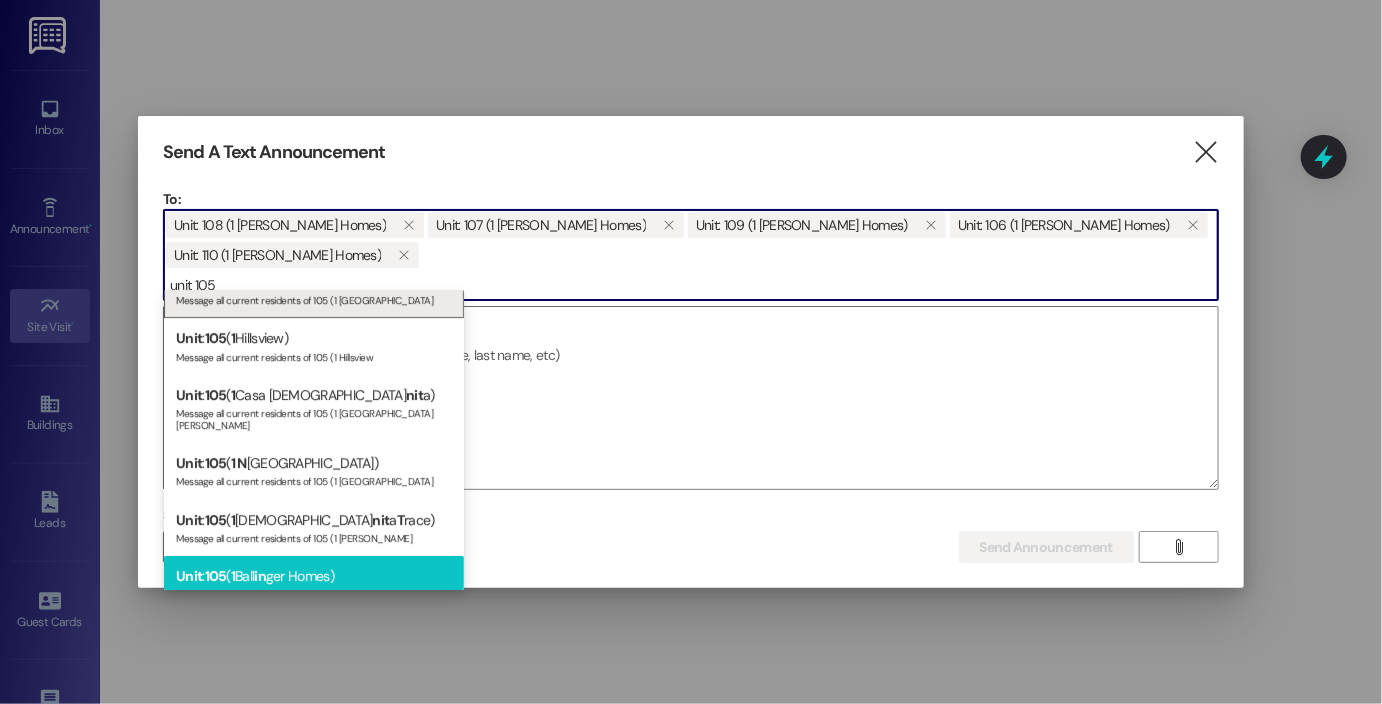 type on "unit 105" 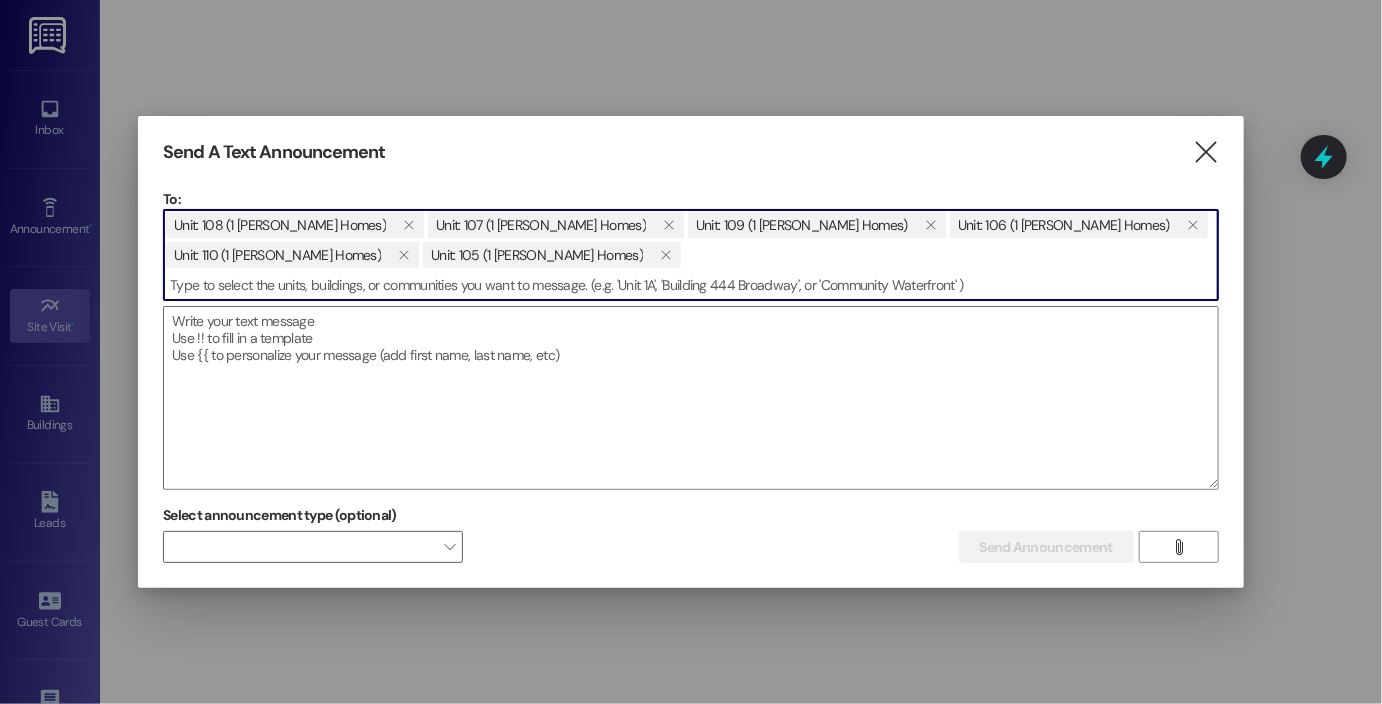 click at bounding box center [691, 285] 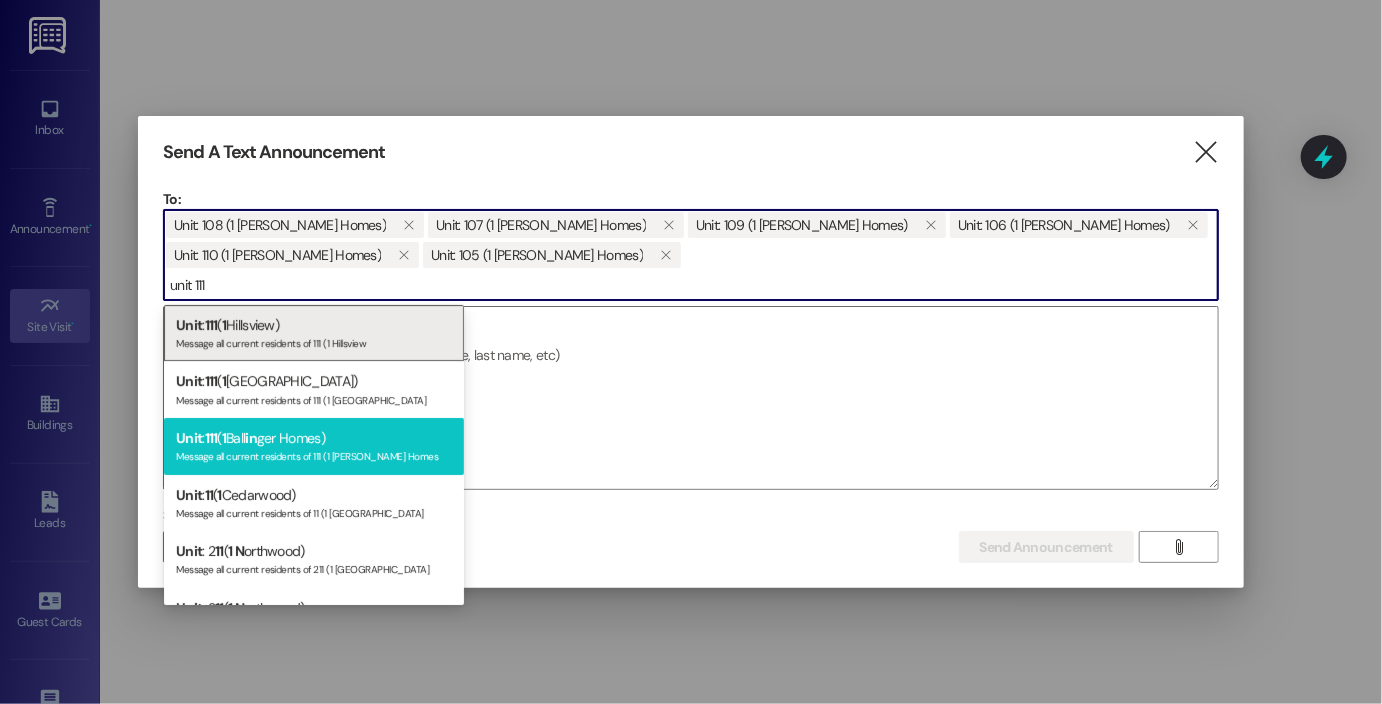 type on "unit 111" 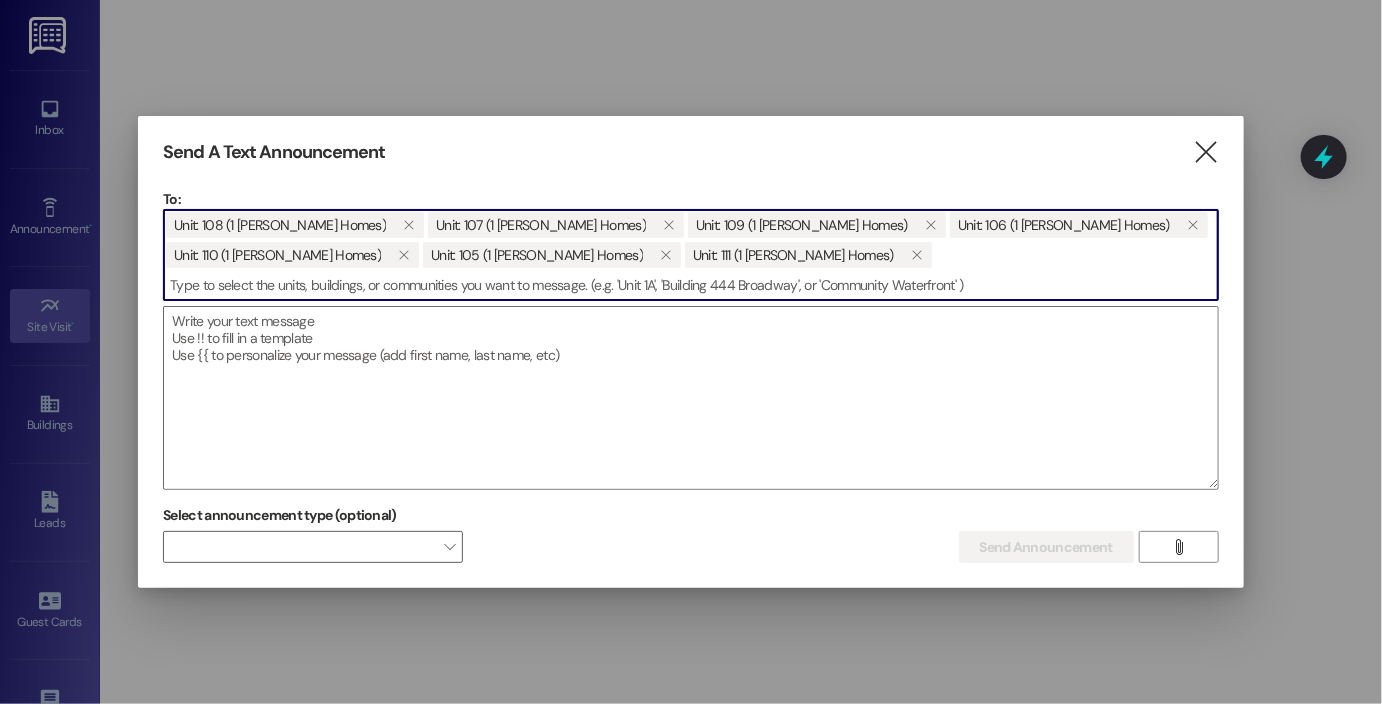 click at bounding box center (691, 285) 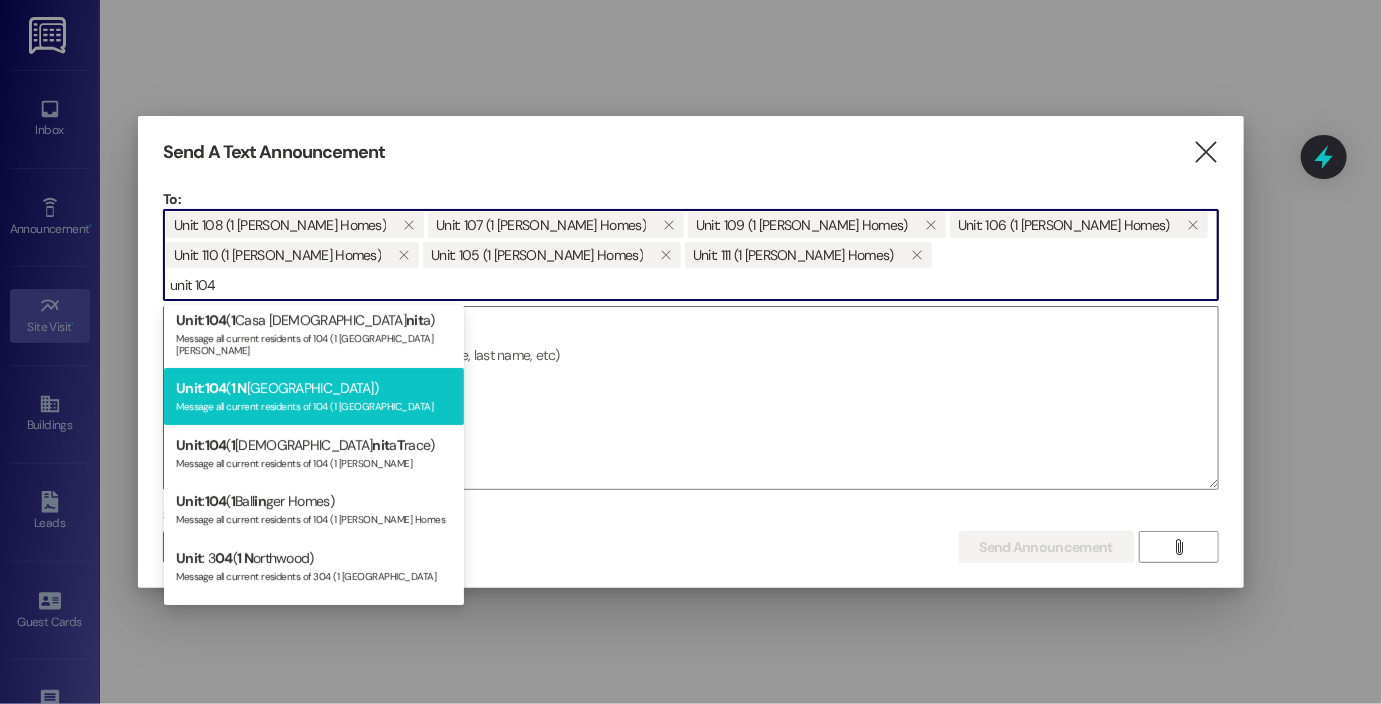 scroll, scrollTop: 162, scrollLeft: 0, axis: vertical 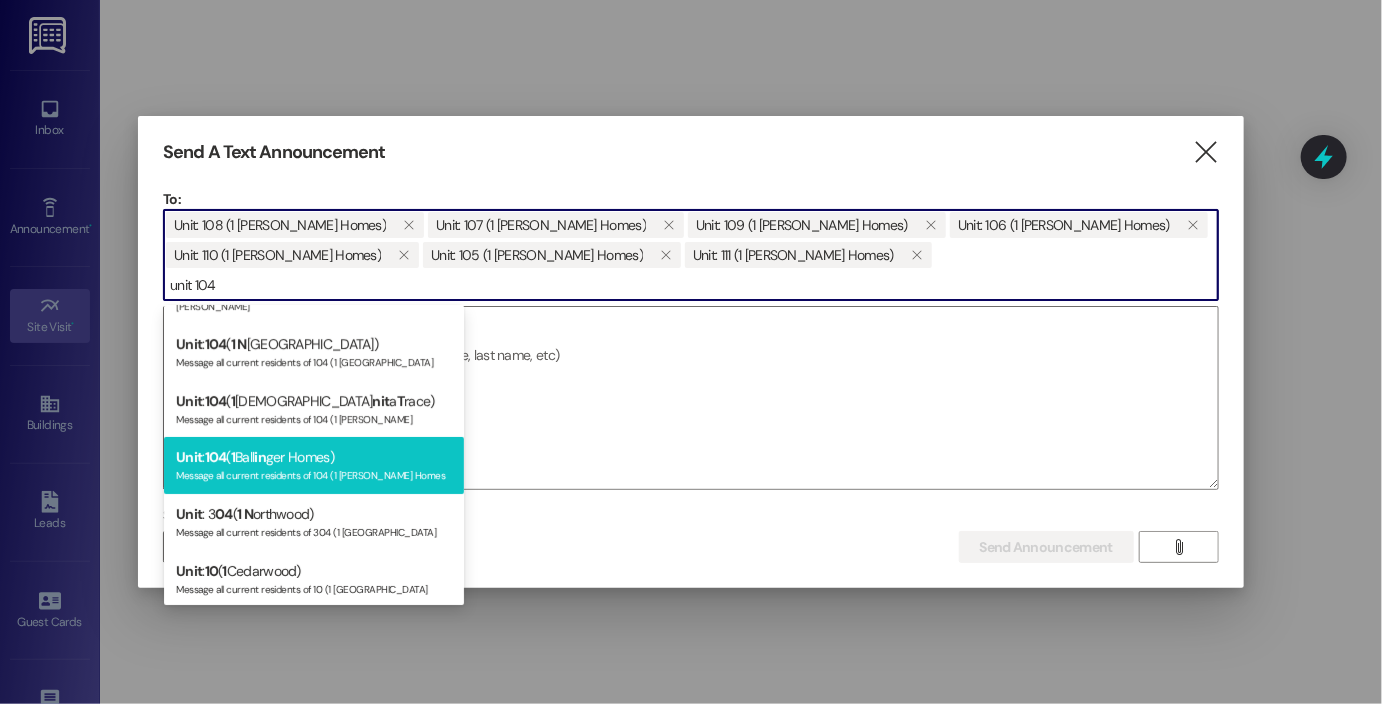 type on "unit 104" 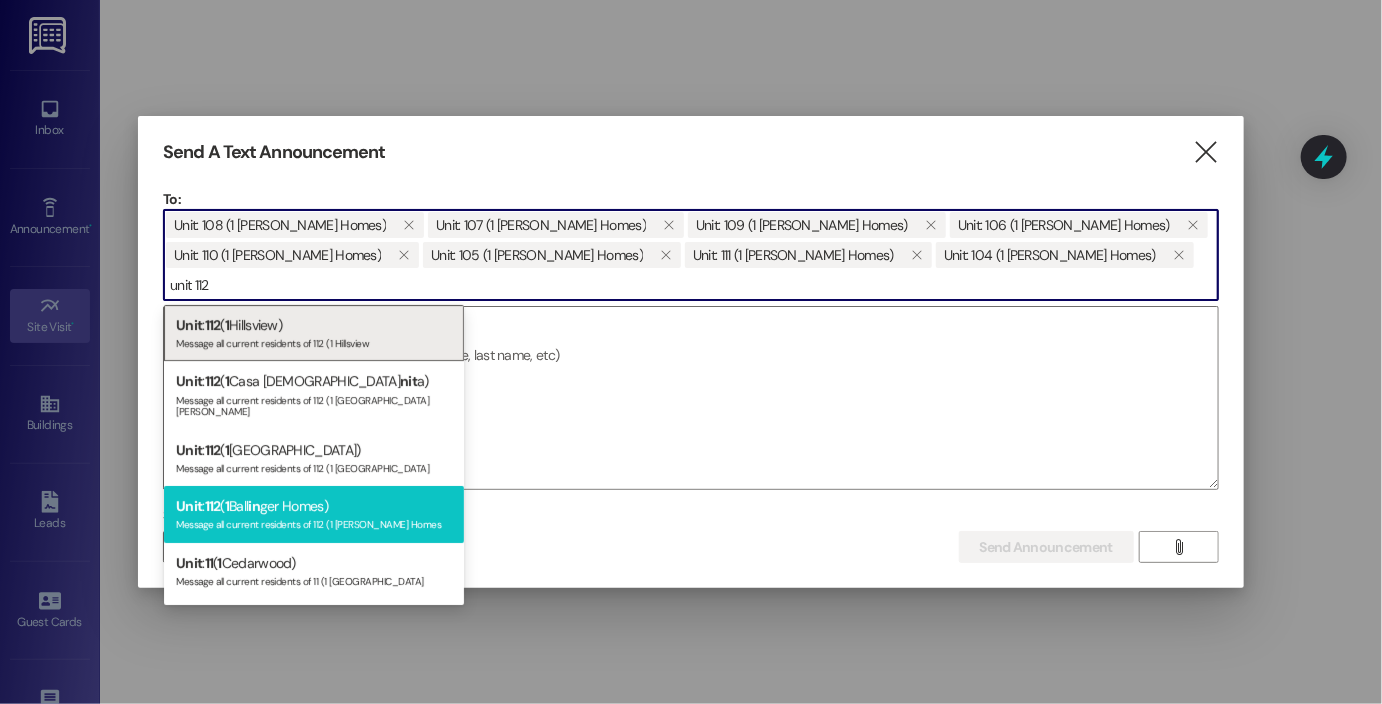 type on "unit 112" 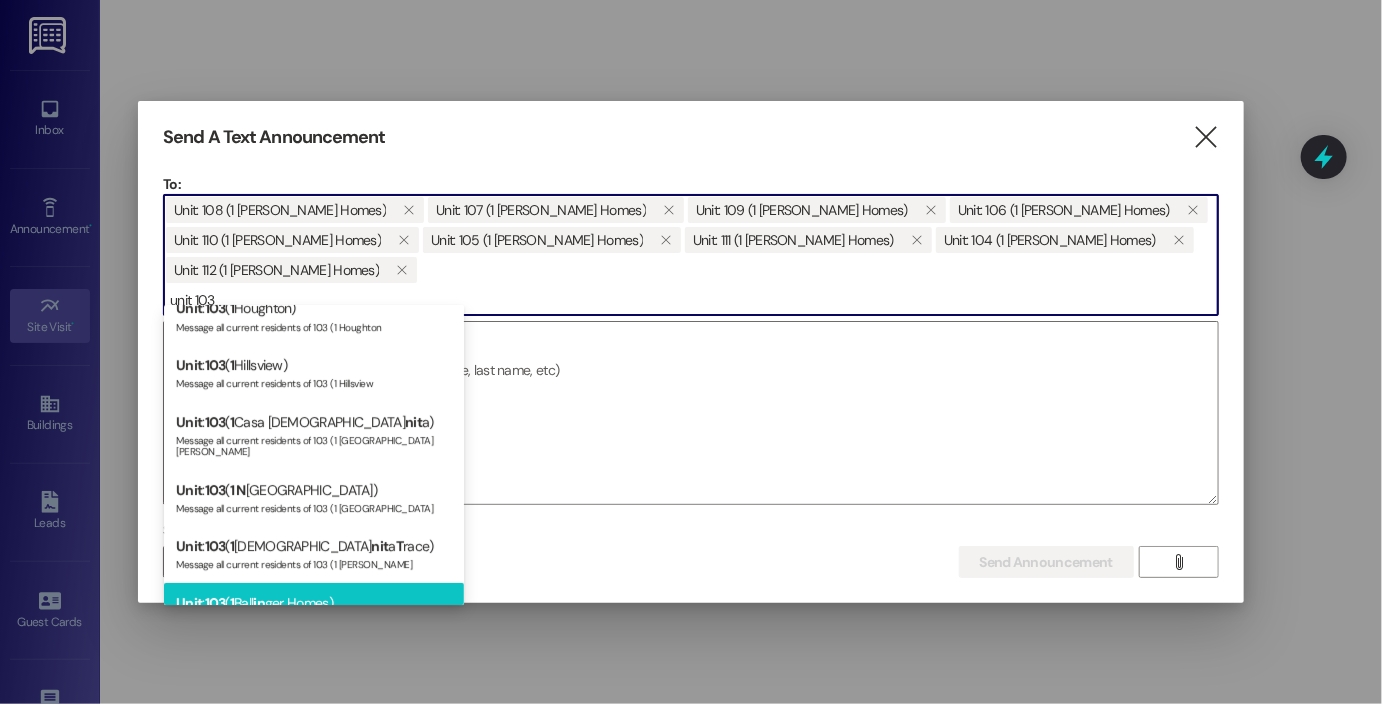 scroll, scrollTop: 74, scrollLeft: 0, axis: vertical 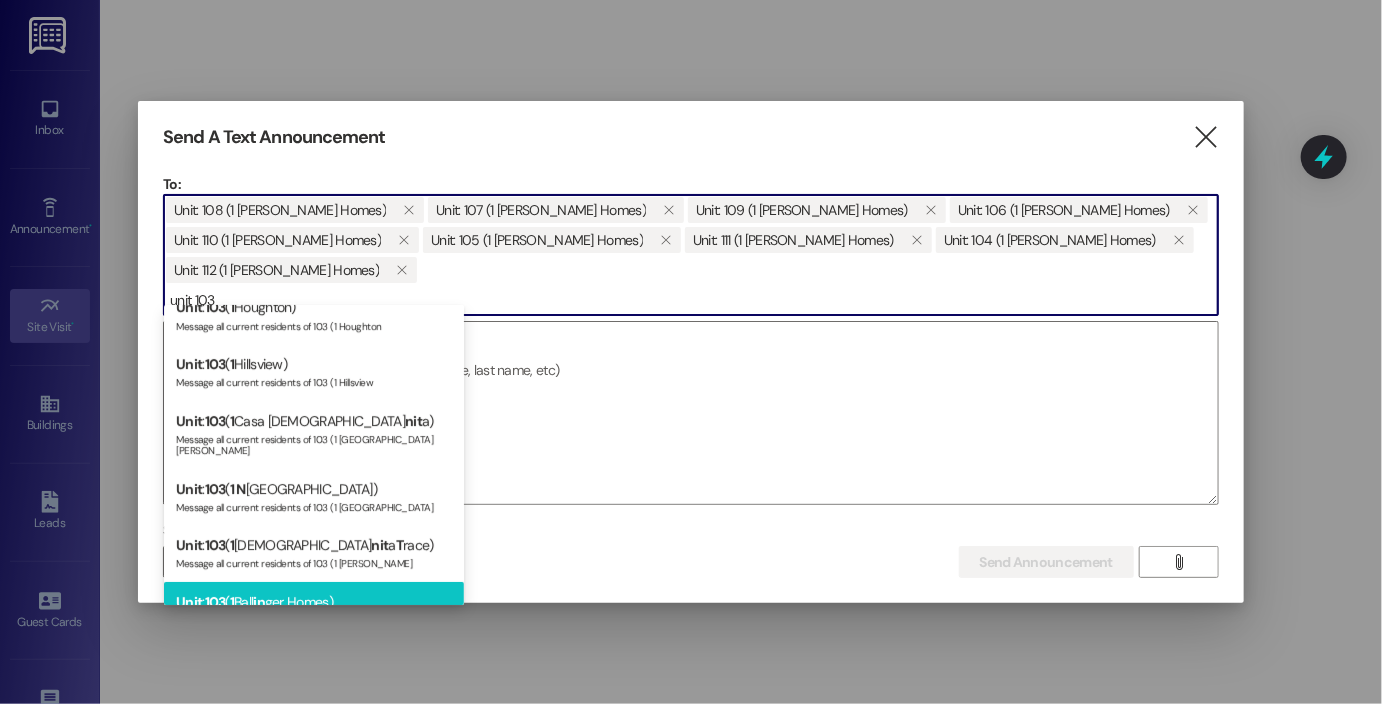 type on "unit 103" 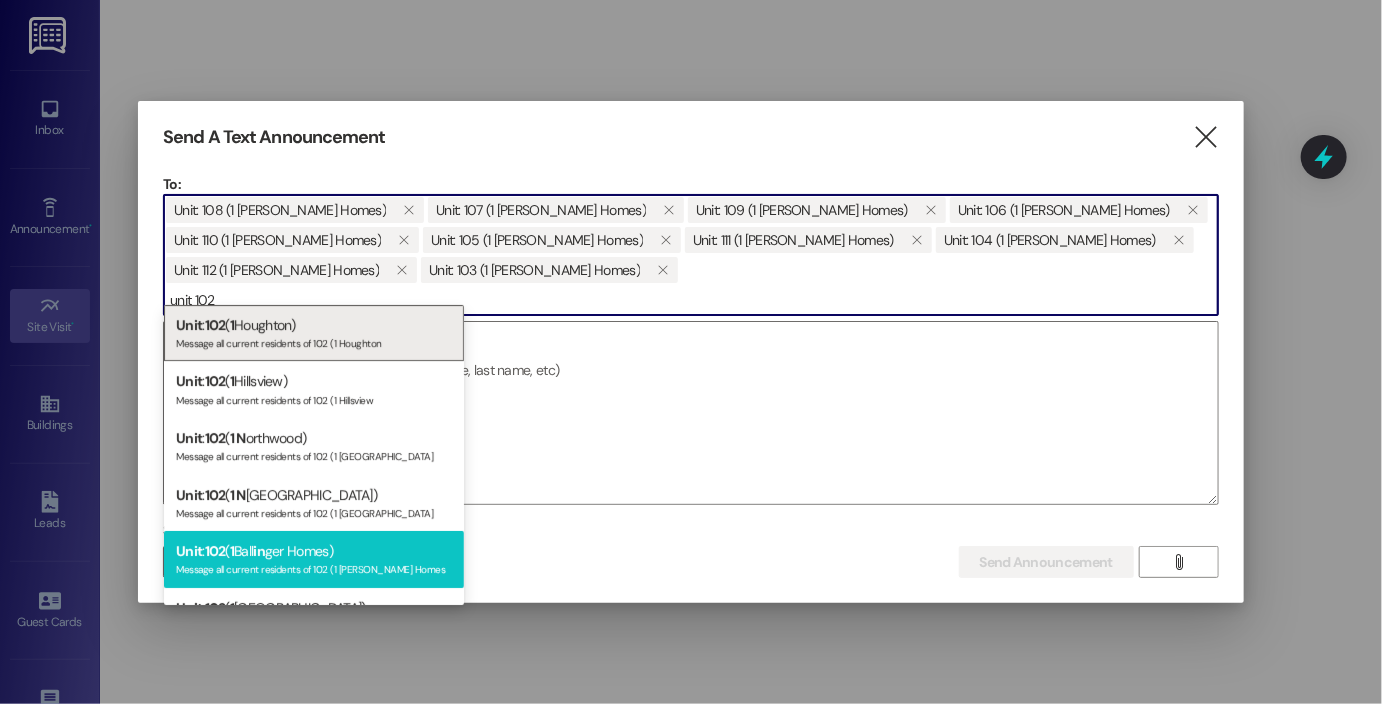 type on "unit 102" 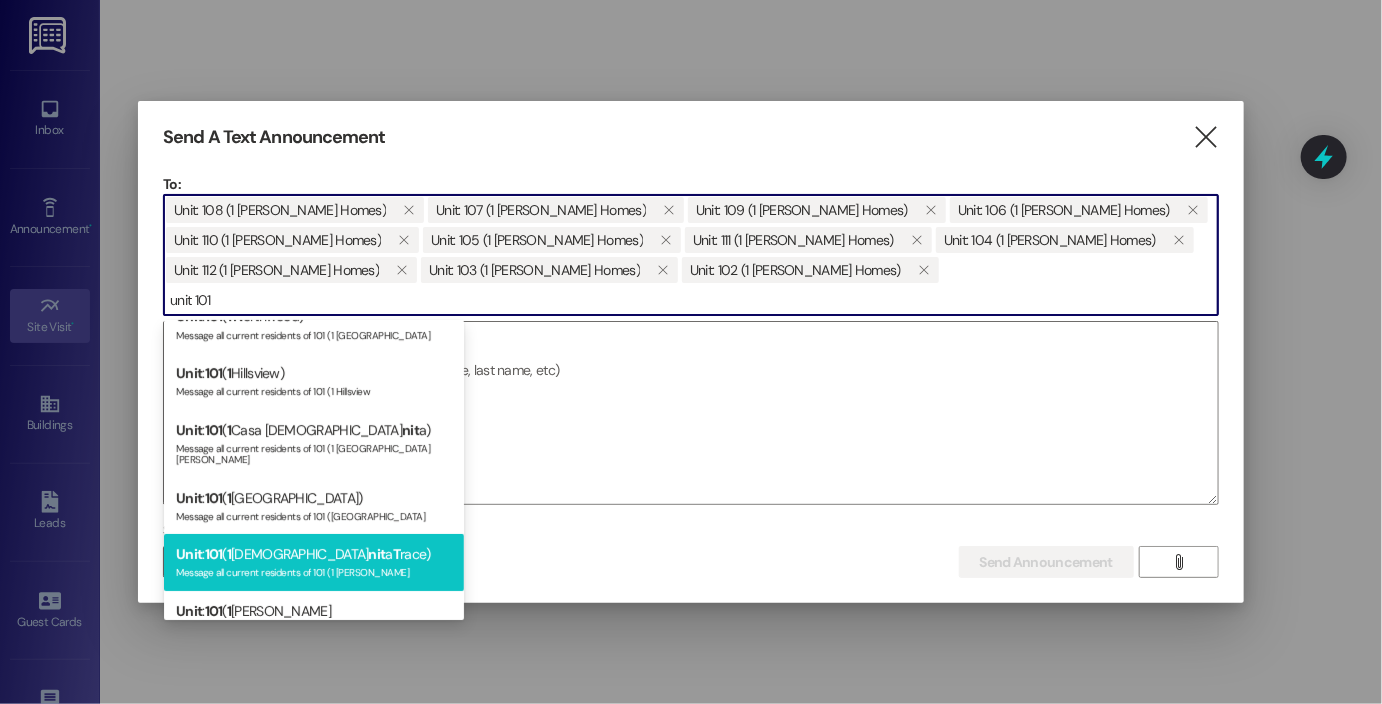 scroll, scrollTop: 200, scrollLeft: 0, axis: vertical 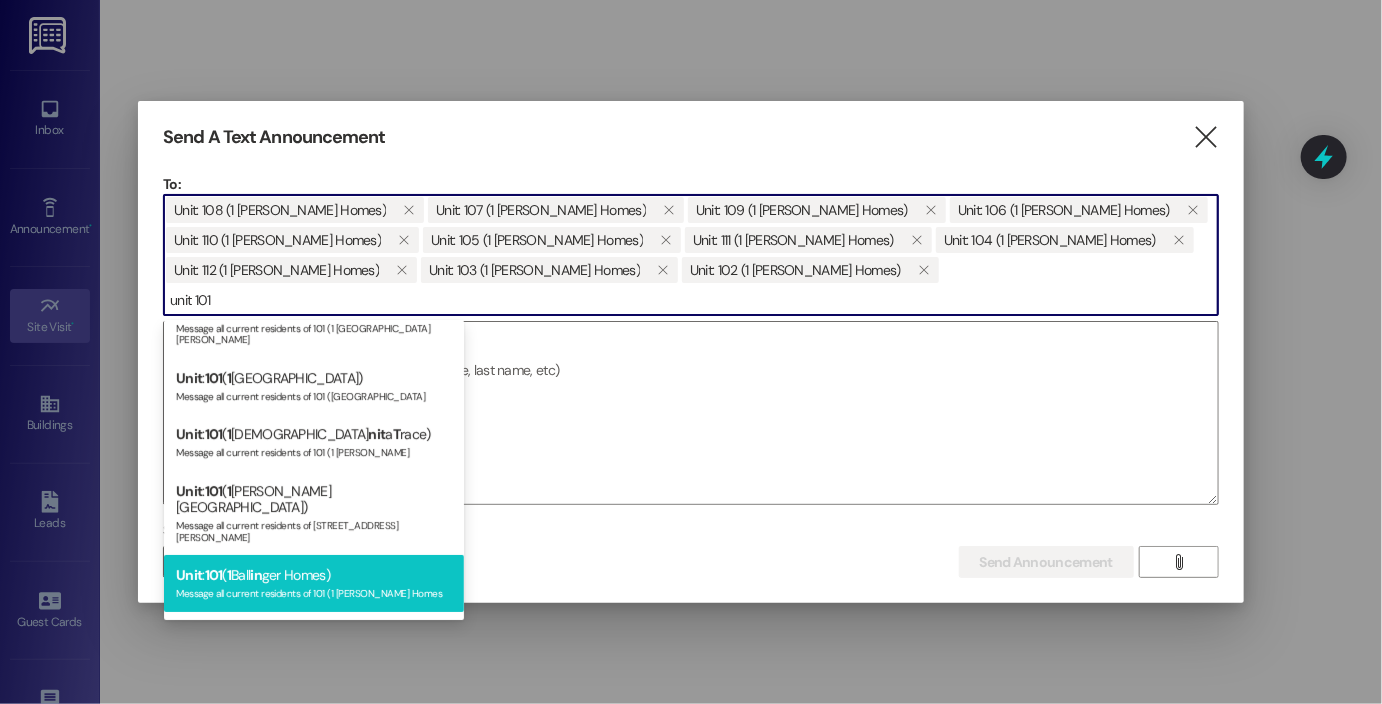 type on "unit 101" 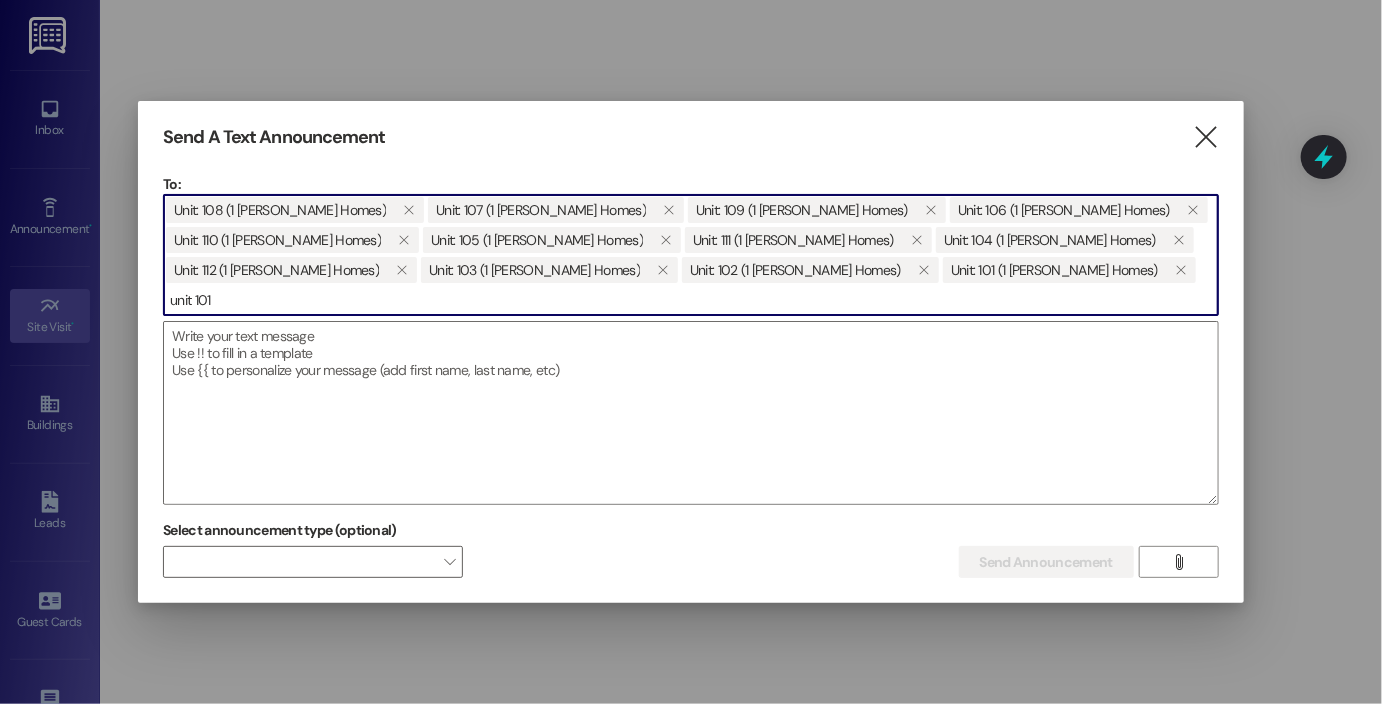 type 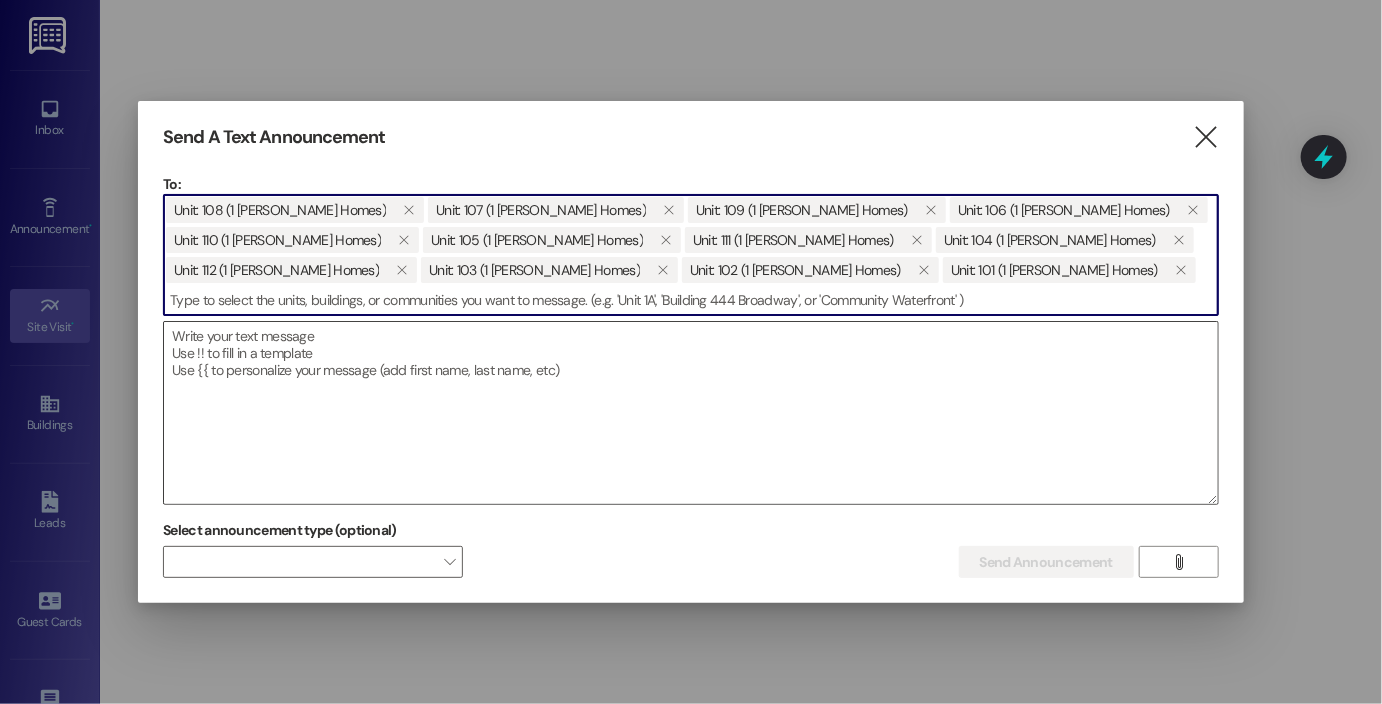 click at bounding box center (691, 413) 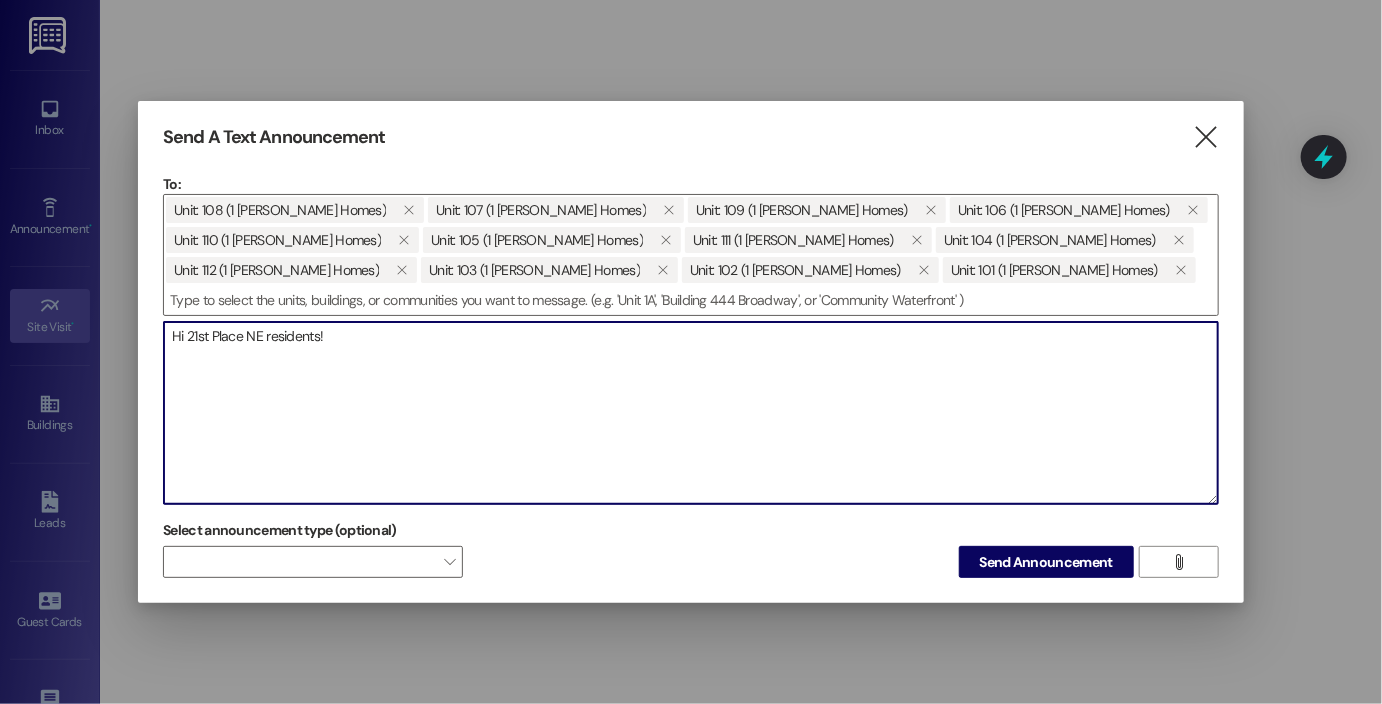 click on "Hi 21st Place NE residents!" at bounding box center [691, 413] 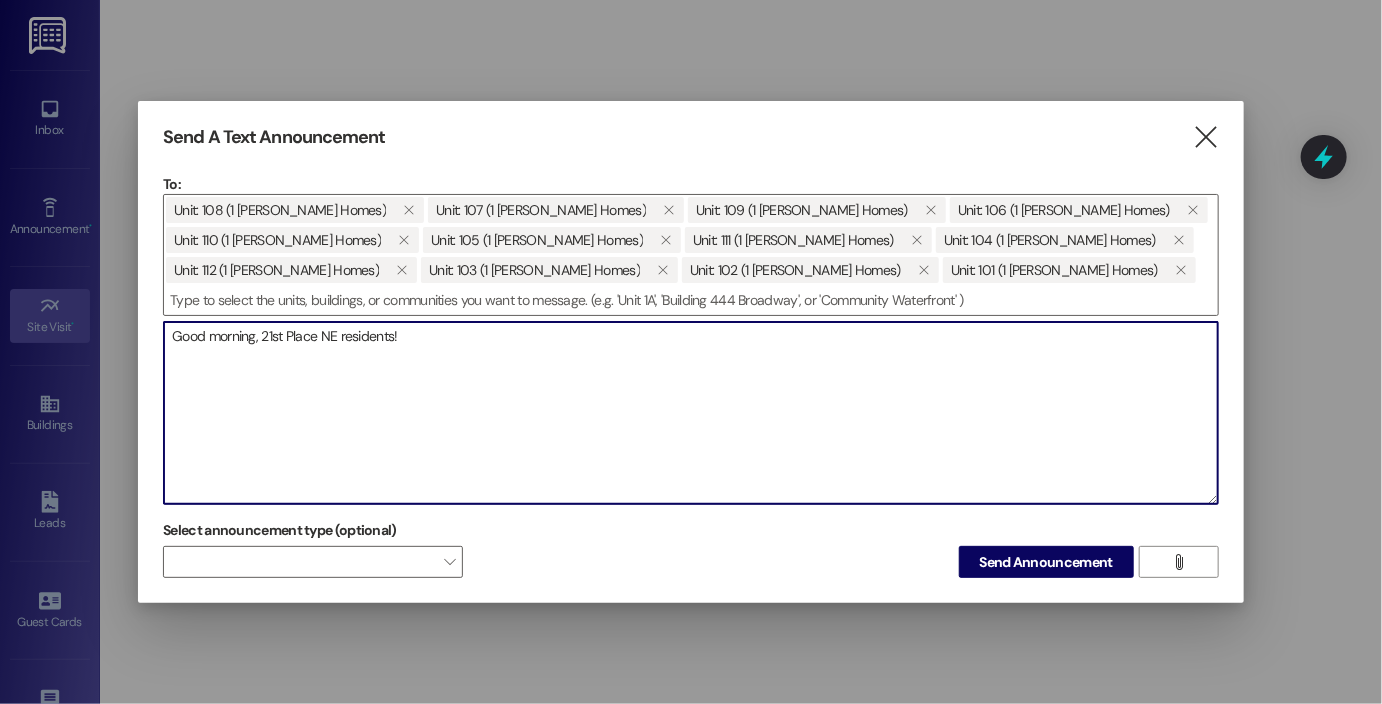 click on "Good morning, 21st Place NE residents!" at bounding box center [691, 413] 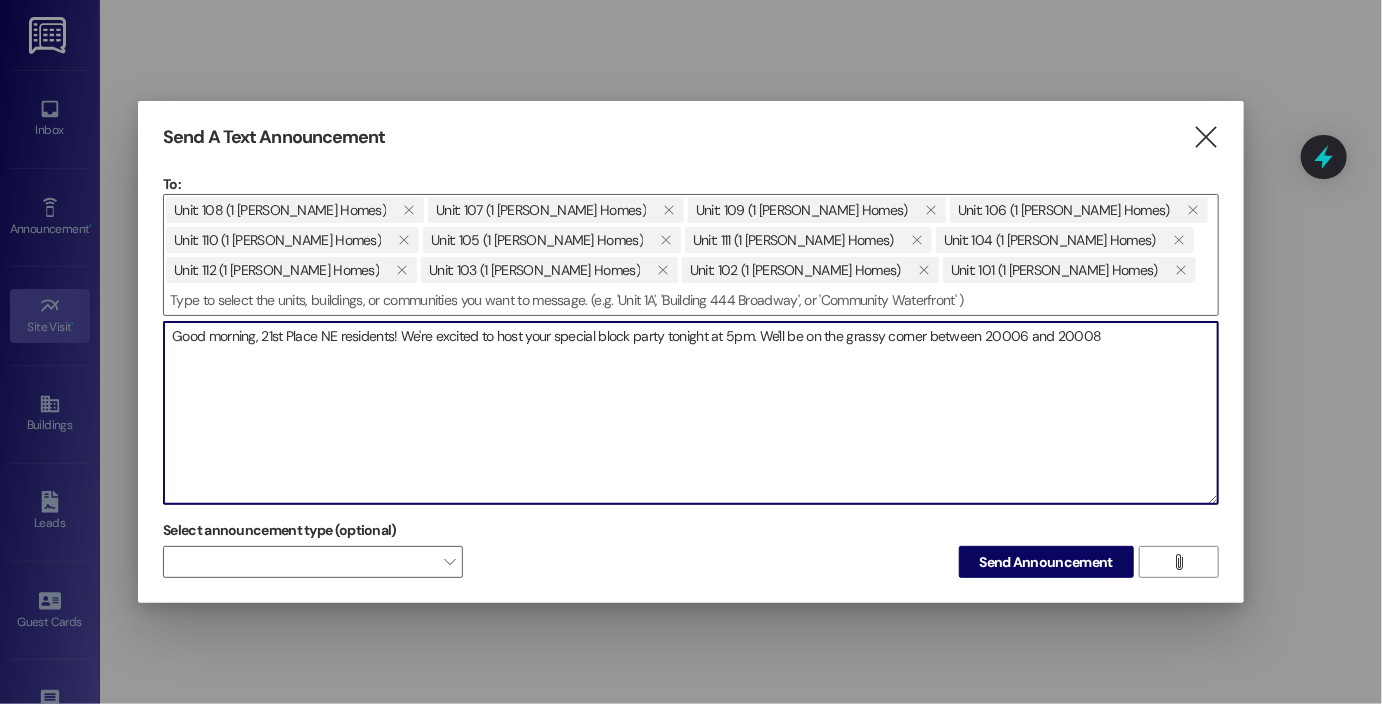 drag, startPoint x: 752, startPoint y: 340, endPoint x: 780, endPoint y: 343, distance: 28.160255 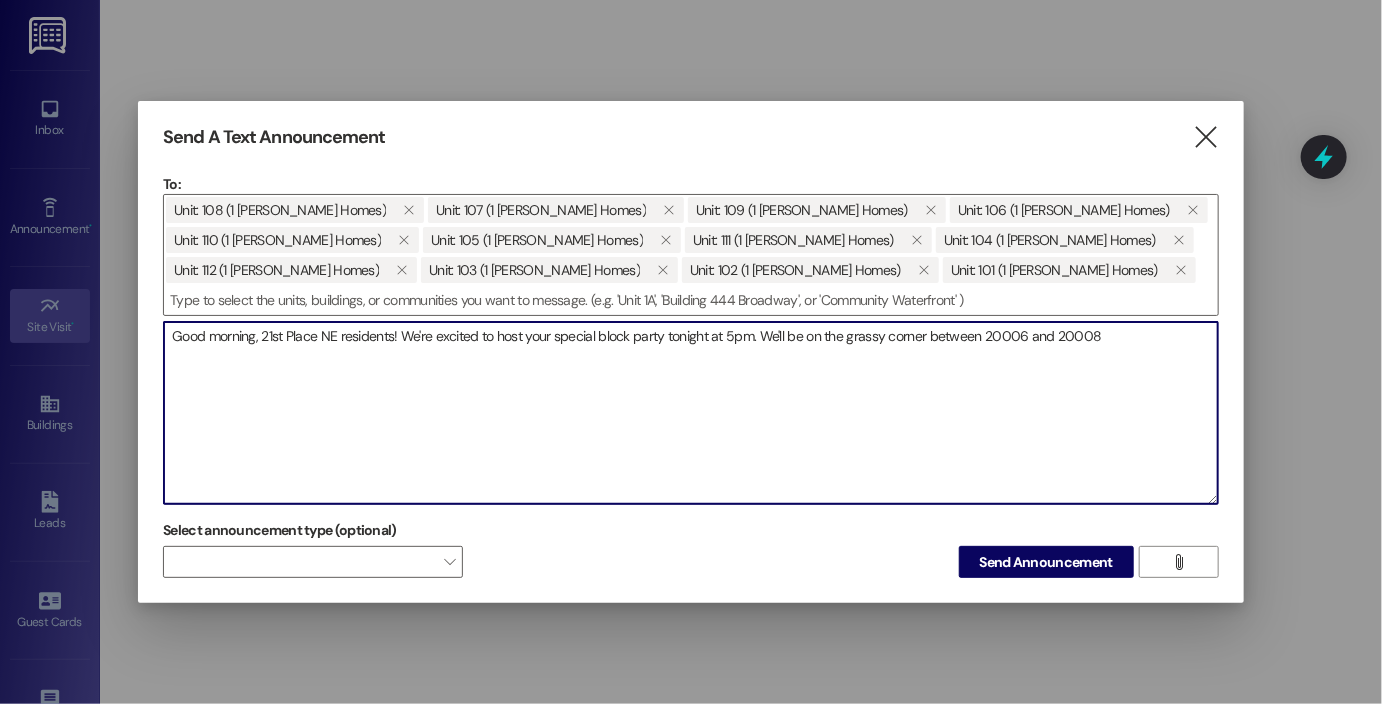 click on "Good morning, 21st Place NE residents! We're excited to host your special block party tonight at 5pm. We'll be on the grassy corner between 20006 and 20008" at bounding box center (691, 413) 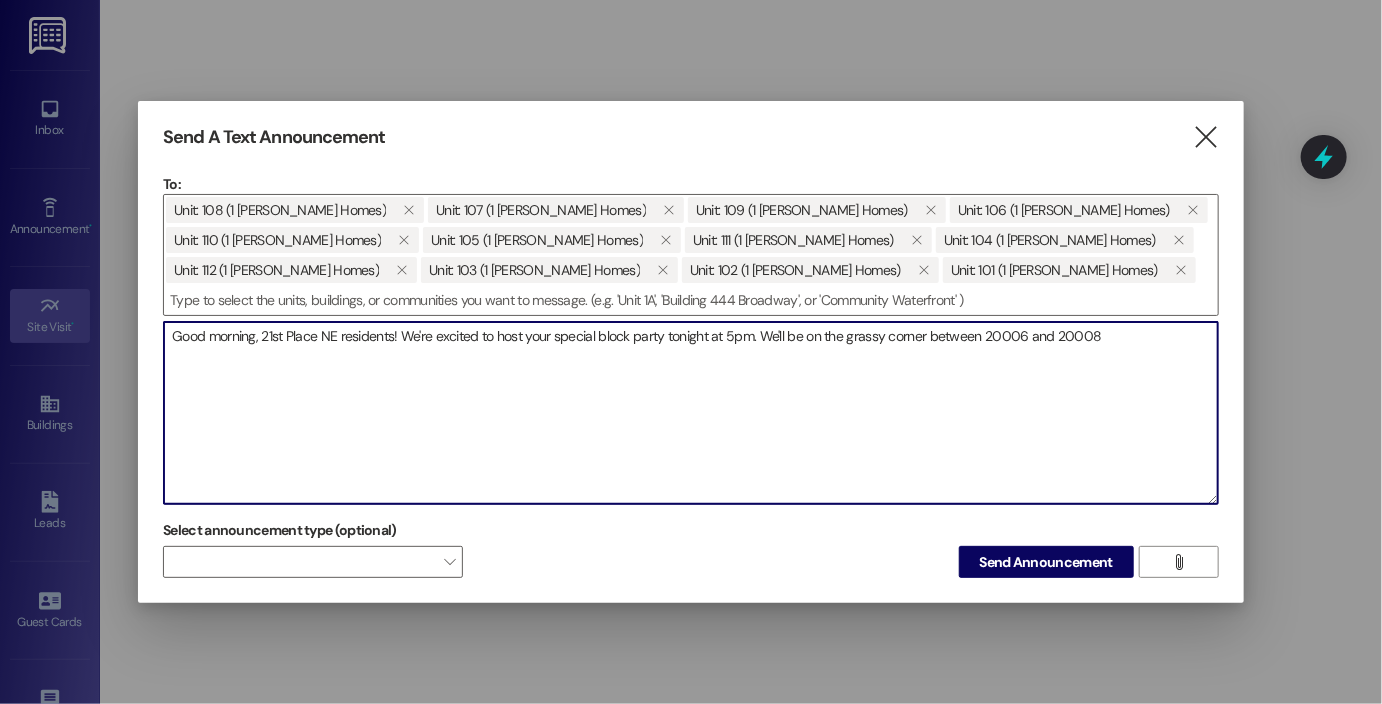 drag, startPoint x: 789, startPoint y: 338, endPoint x: 800, endPoint y: 333, distance: 12.083046 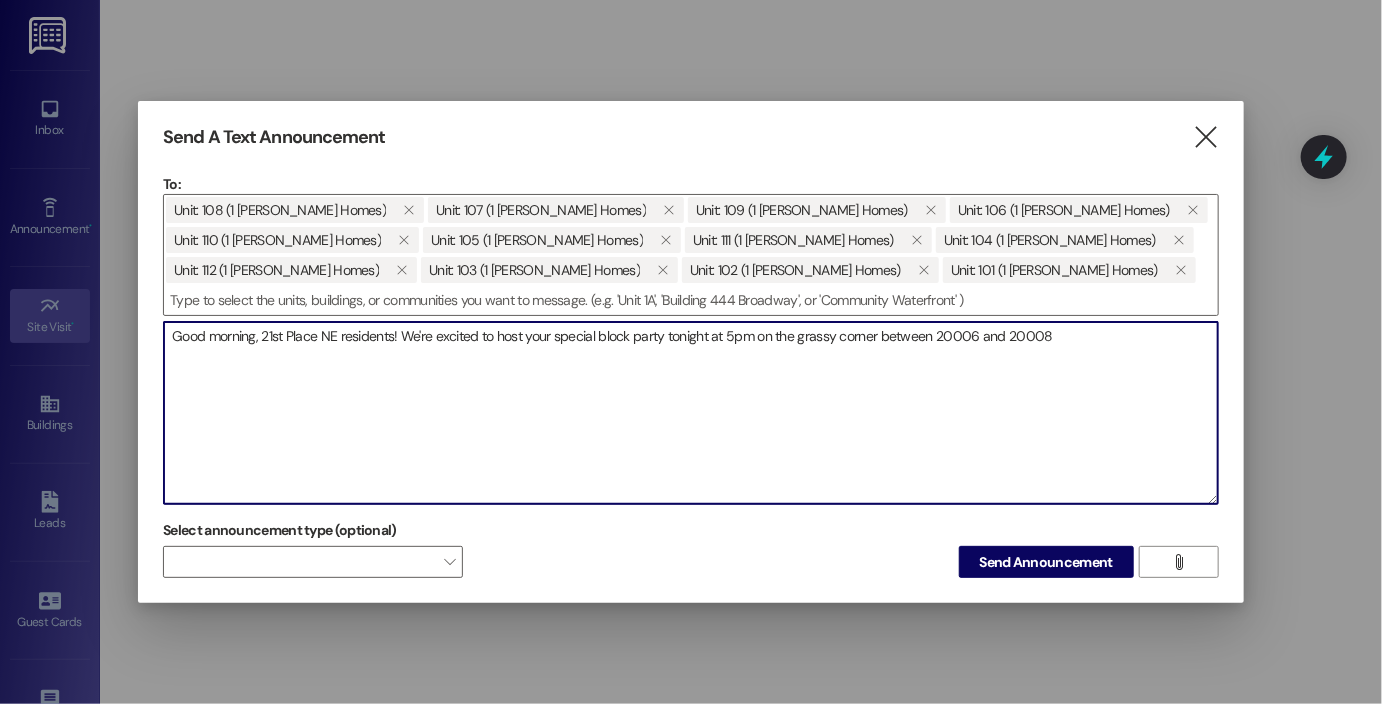 click on "Good morning, 21st Place NE residents! We're excited to host your special block party tonight at 5pm on the grassy corner between 20006 and 20008" at bounding box center (691, 413) 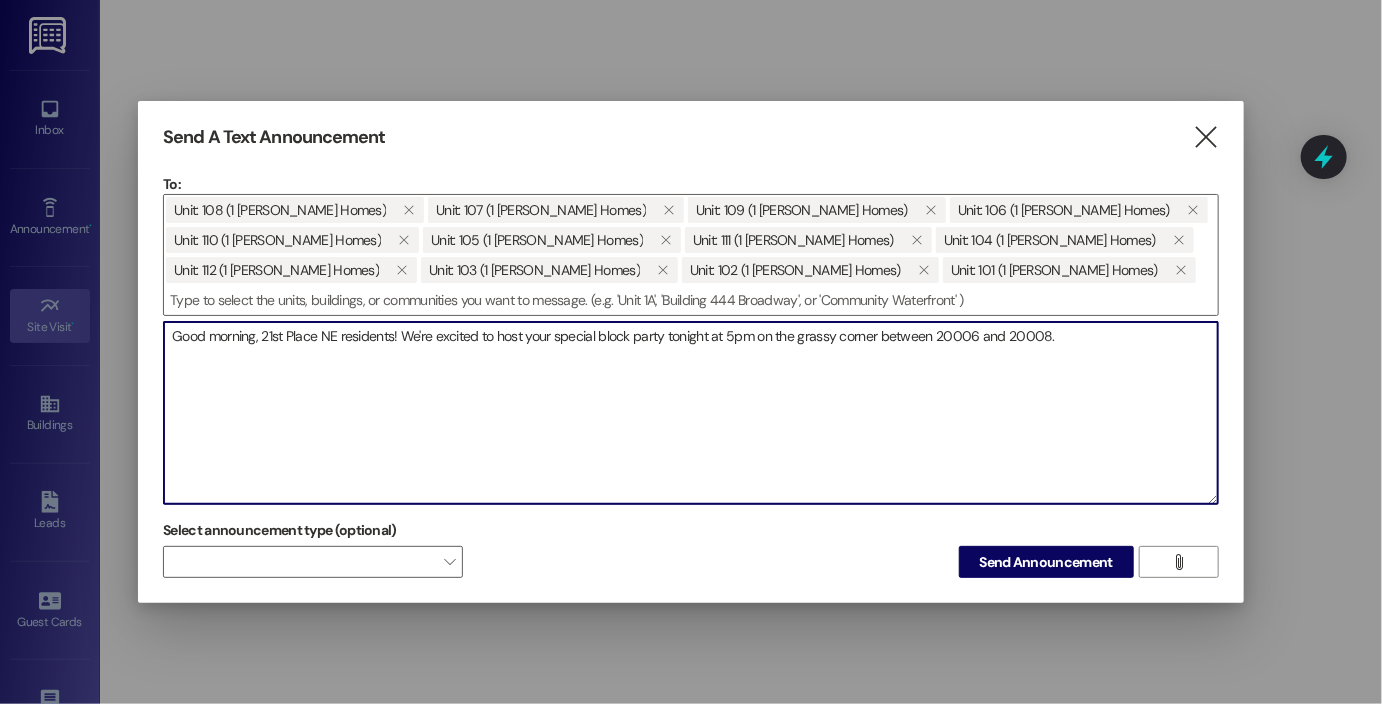 click on "Good morning, 21st Place NE residents! We're excited to host your special block party tonight at 5pm on the grassy corner between 20006 and 20008." at bounding box center [691, 413] 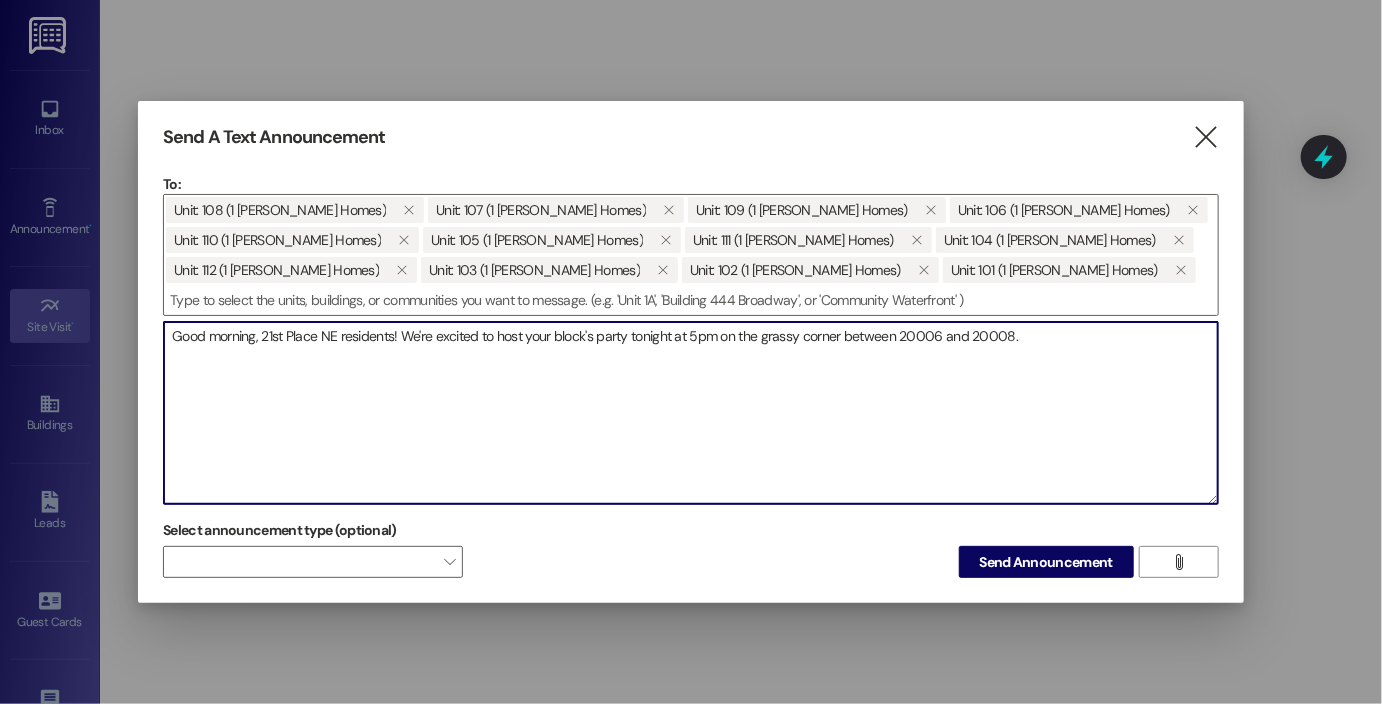 click on "Good morning, 21st Place NE residents! We're excited to host your block's party tonight at 5pm on the grassy corner between 20006 and 20008." at bounding box center [691, 413] 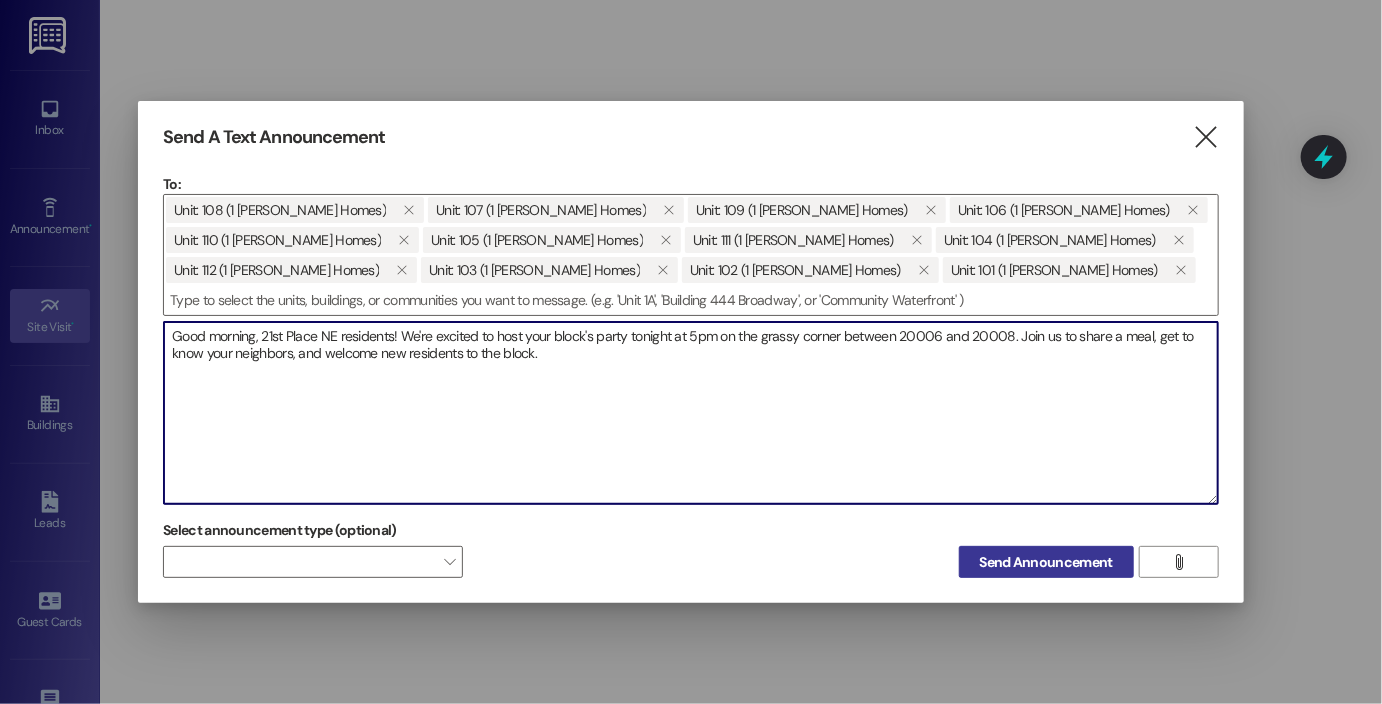 type on "Good morning, 21st Place NE residents! We're excited to host your block's party tonight at 5pm on the grassy corner between 20006 and 20008. Join us to share a meal, get to know your neighbors, and welcome new residents to the block." 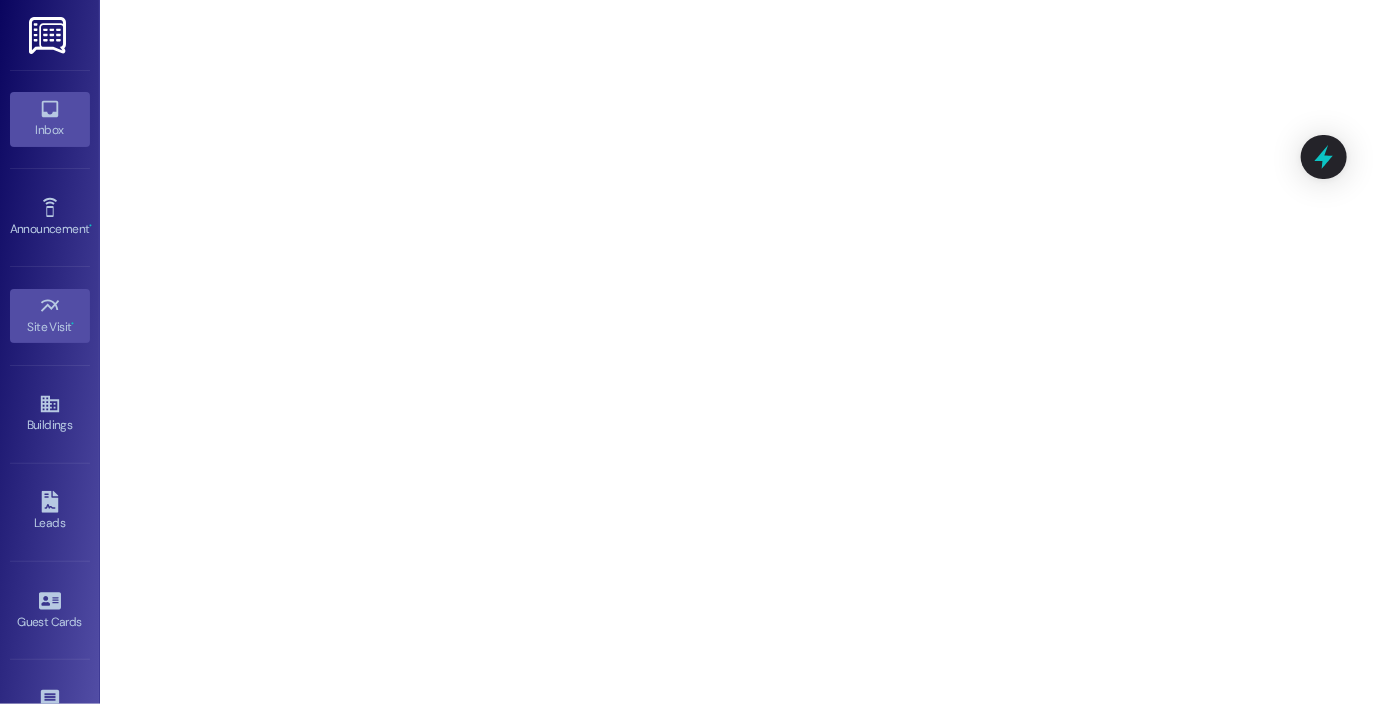 click 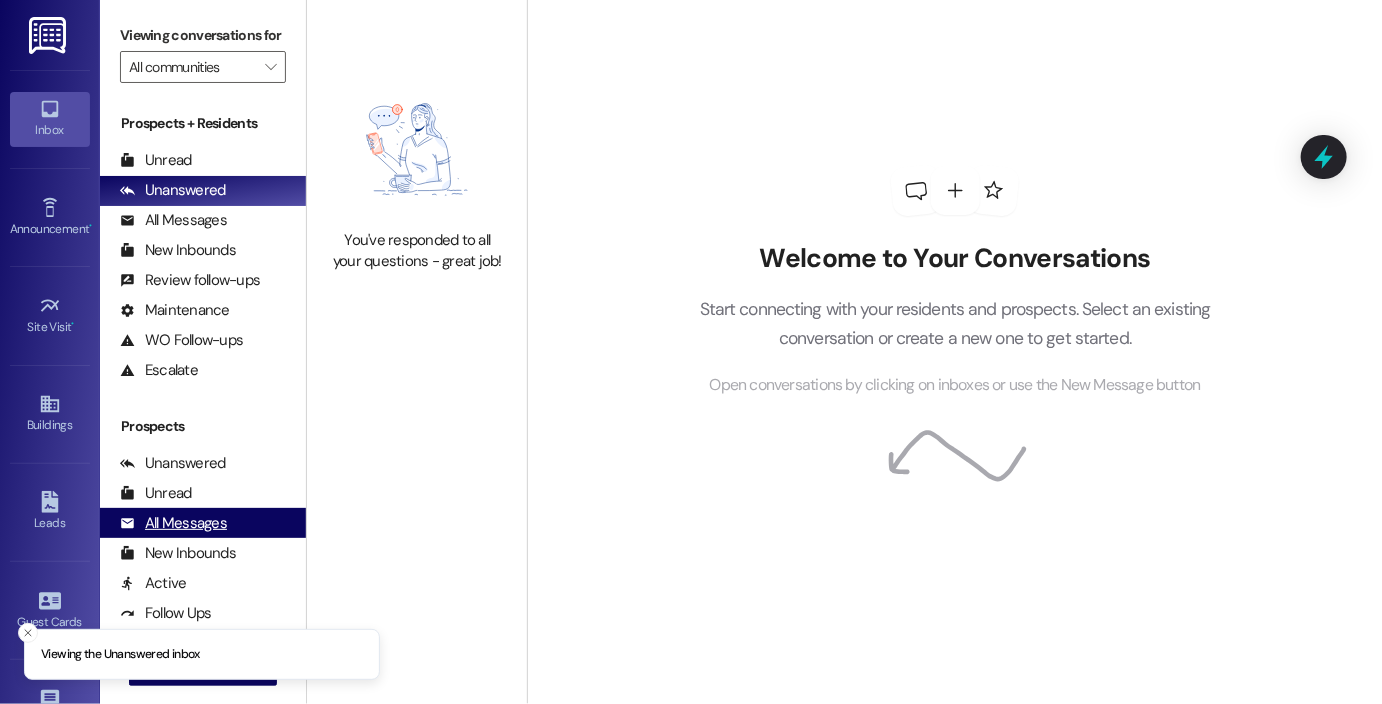 scroll, scrollTop: 235, scrollLeft: 0, axis: vertical 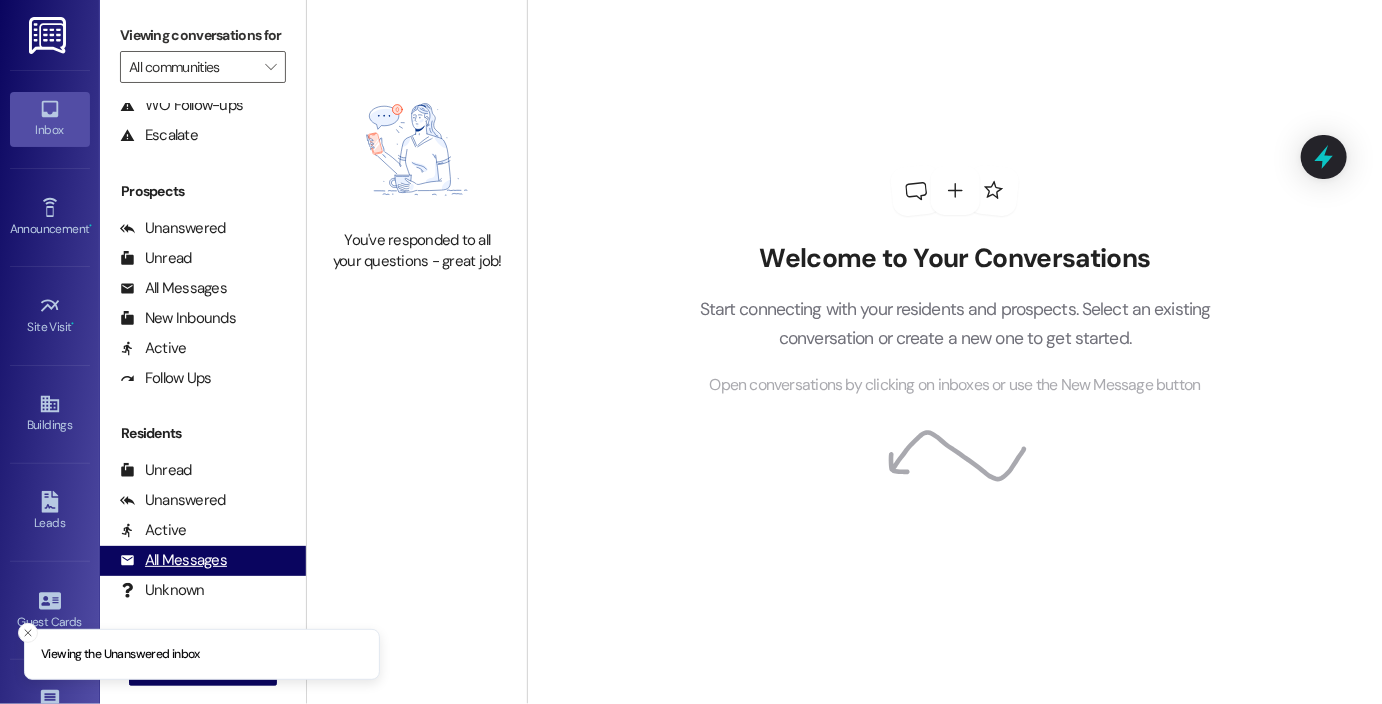 click on "All Messages" at bounding box center [173, 560] 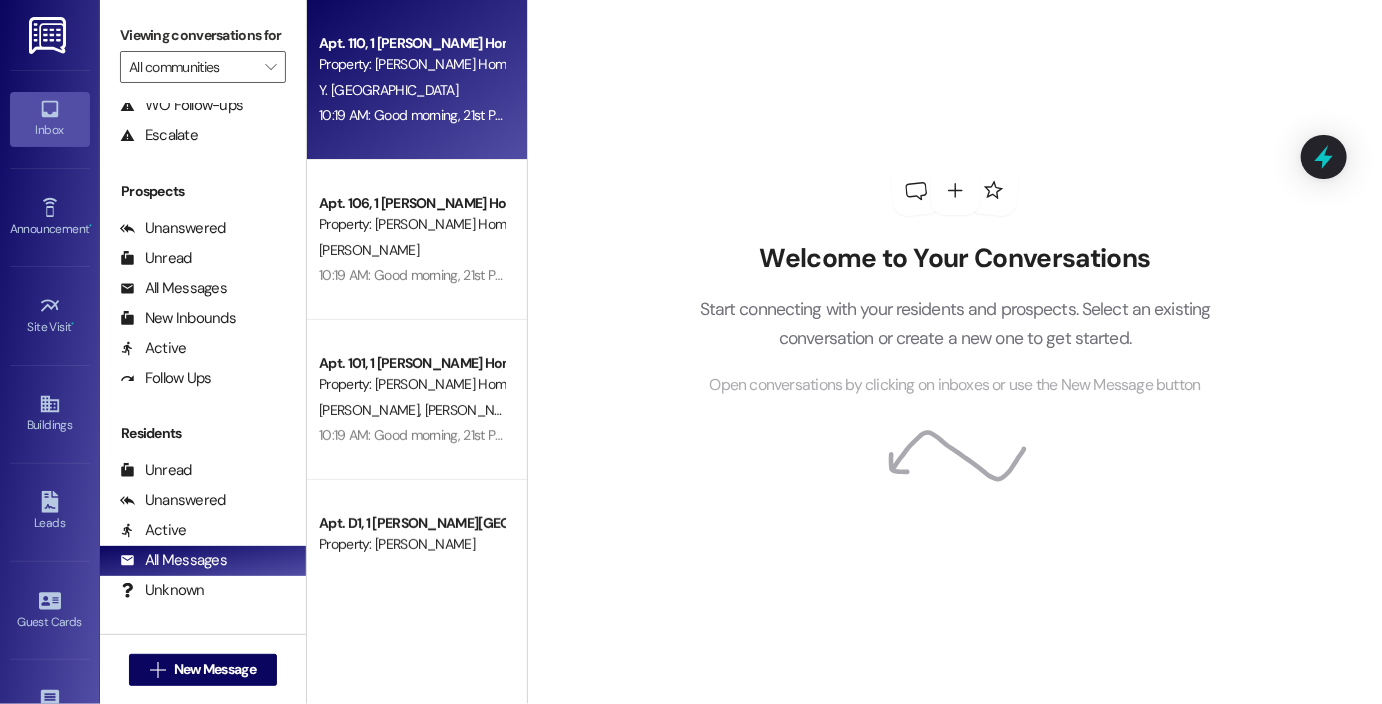 click on "10:19 AM: Good morning, 21st Place NE residents! We're excited to host your block's party tonight at 5pm on the grassy corner between 20006 and 20008. Join us to share a meal, get to know your neighbors, and welcome new residents to the block.  10:19 AM: Good morning, 21st Place NE residents! We're excited to host your block's party tonight at 5pm on the grassy corner between 20006 and 20008. Join us to share a meal, get to know your neighbors, and welcome new residents to the block." at bounding box center [411, 115] 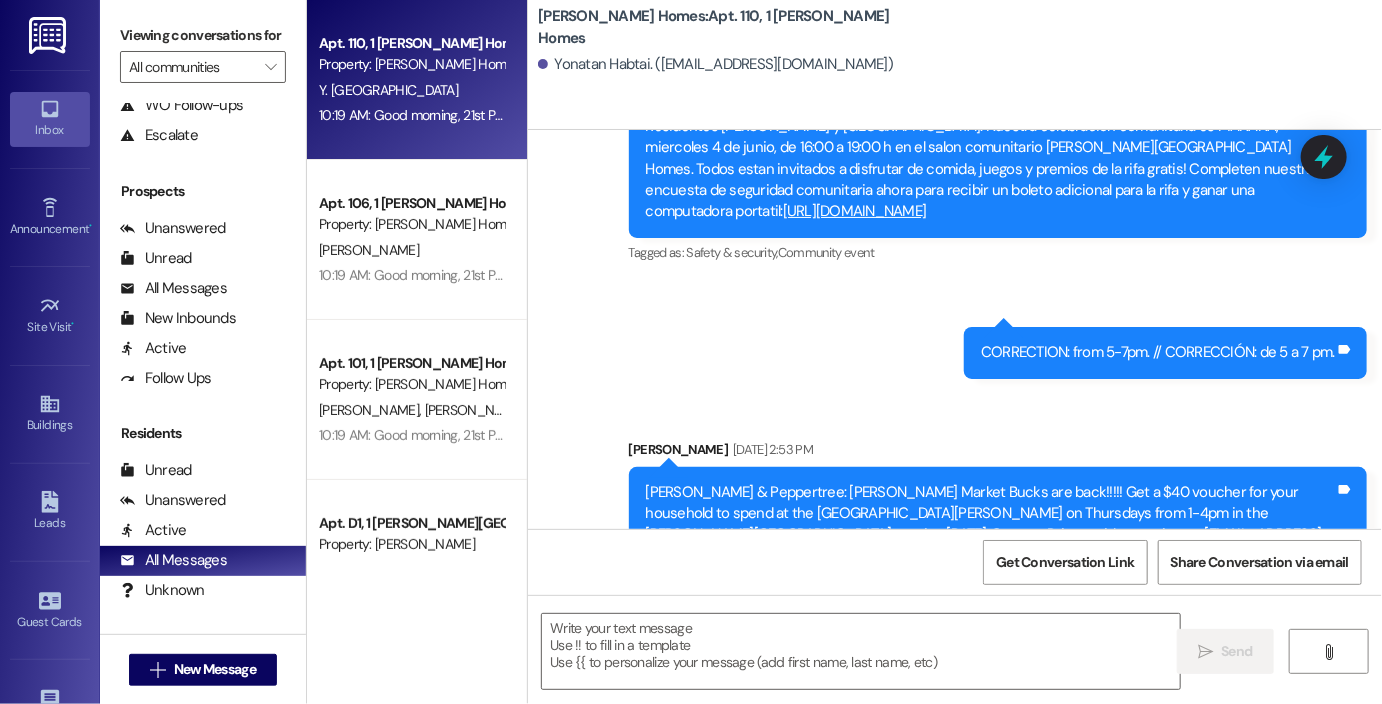scroll, scrollTop: 9152, scrollLeft: 0, axis: vertical 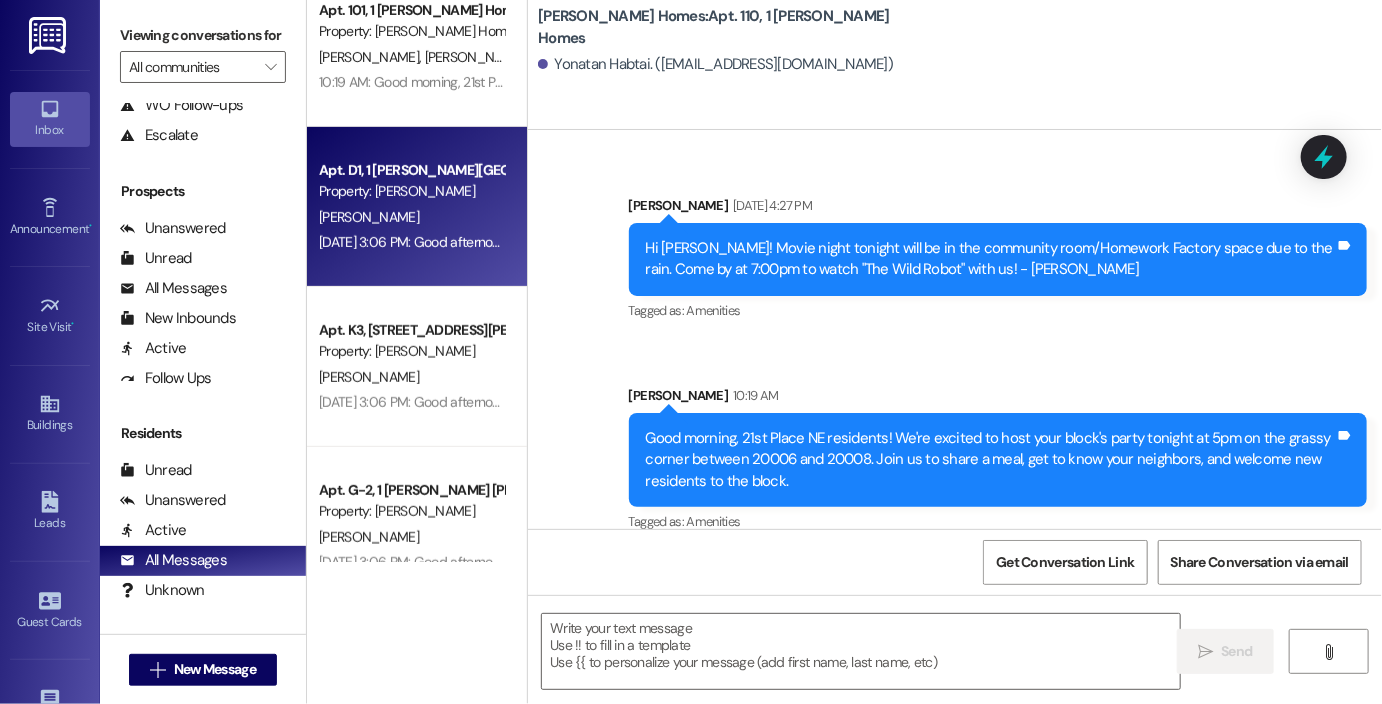 click on "[PERSON_NAME]" at bounding box center (411, 217) 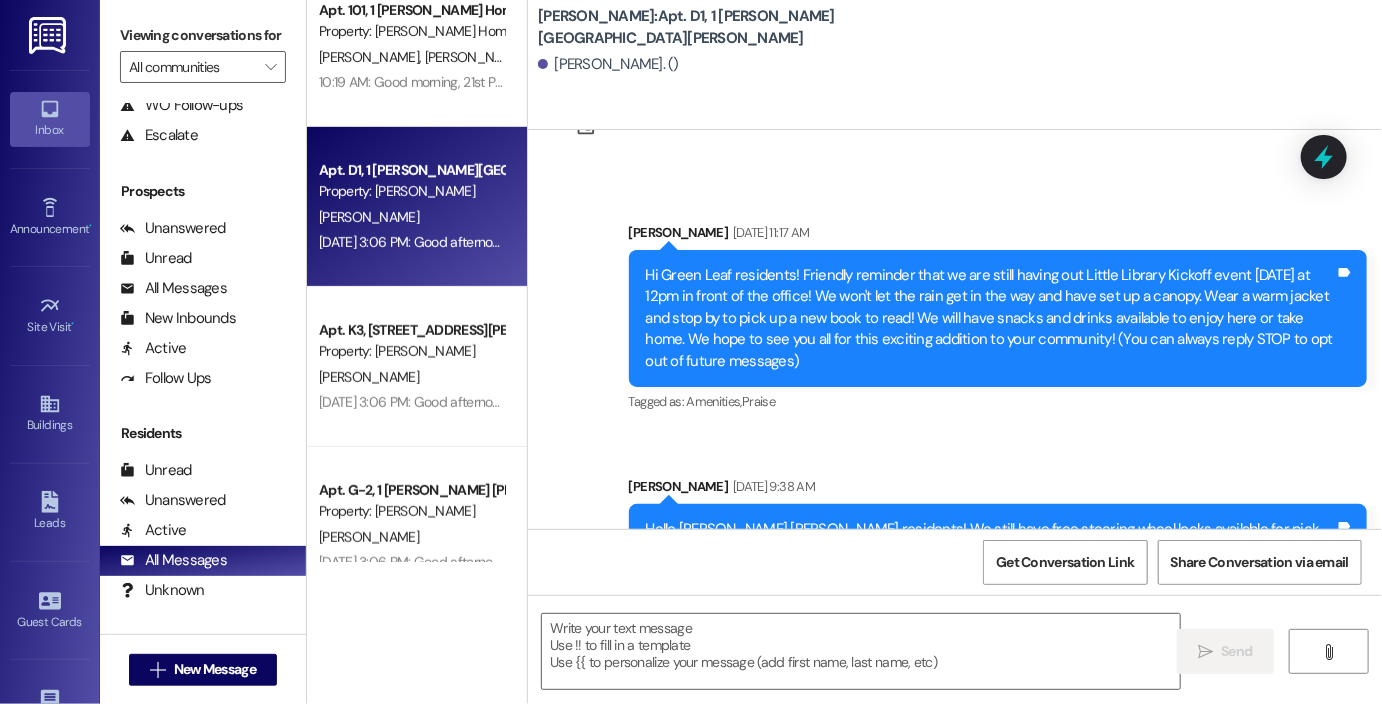 scroll, scrollTop: 235, scrollLeft: 0, axis: vertical 